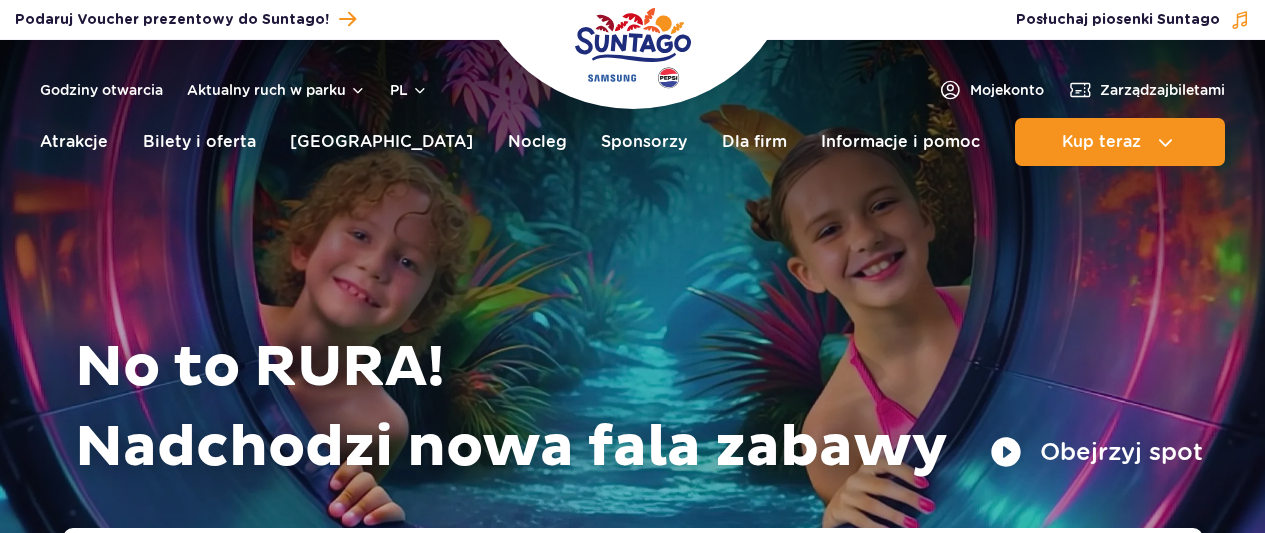 scroll, scrollTop: 0, scrollLeft: 0, axis: both 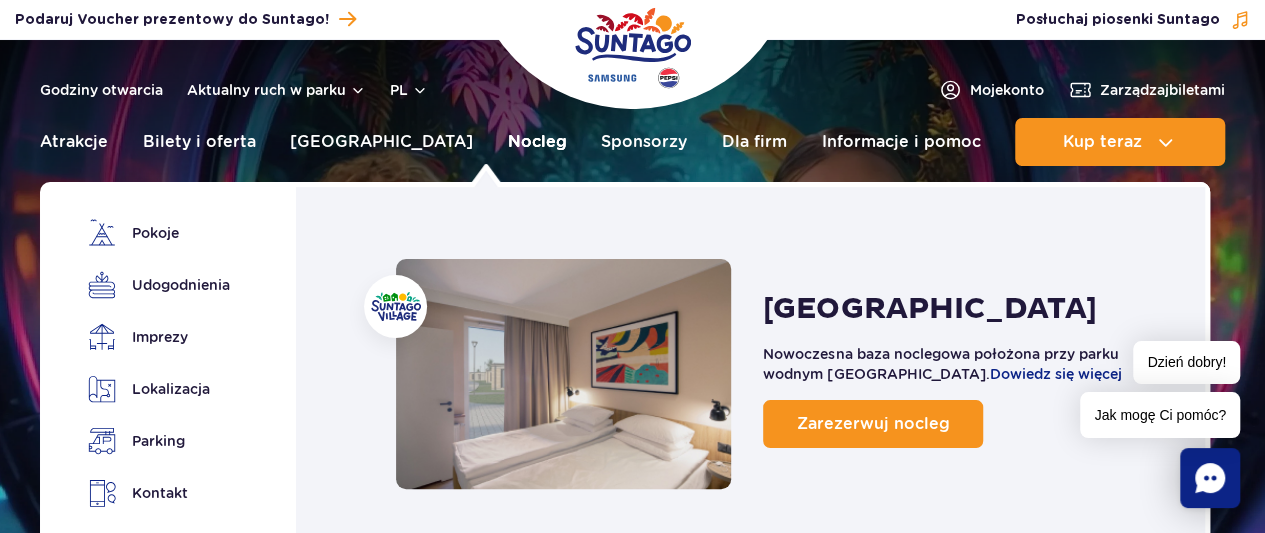 click on "Nocleg" at bounding box center (537, 142) 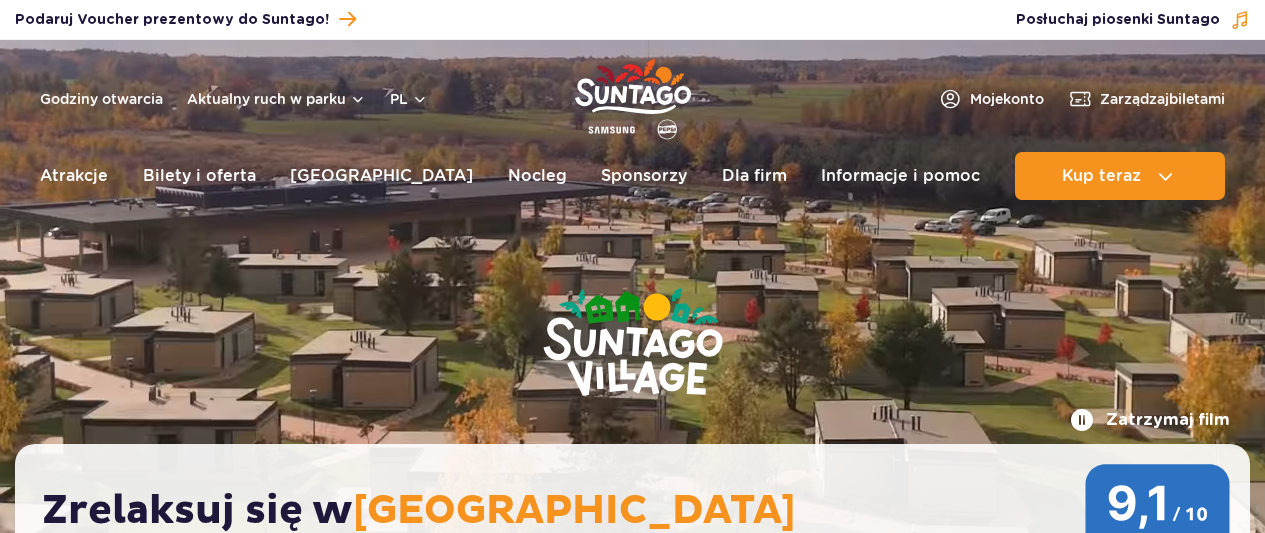 scroll, scrollTop: 0, scrollLeft: 0, axis: both 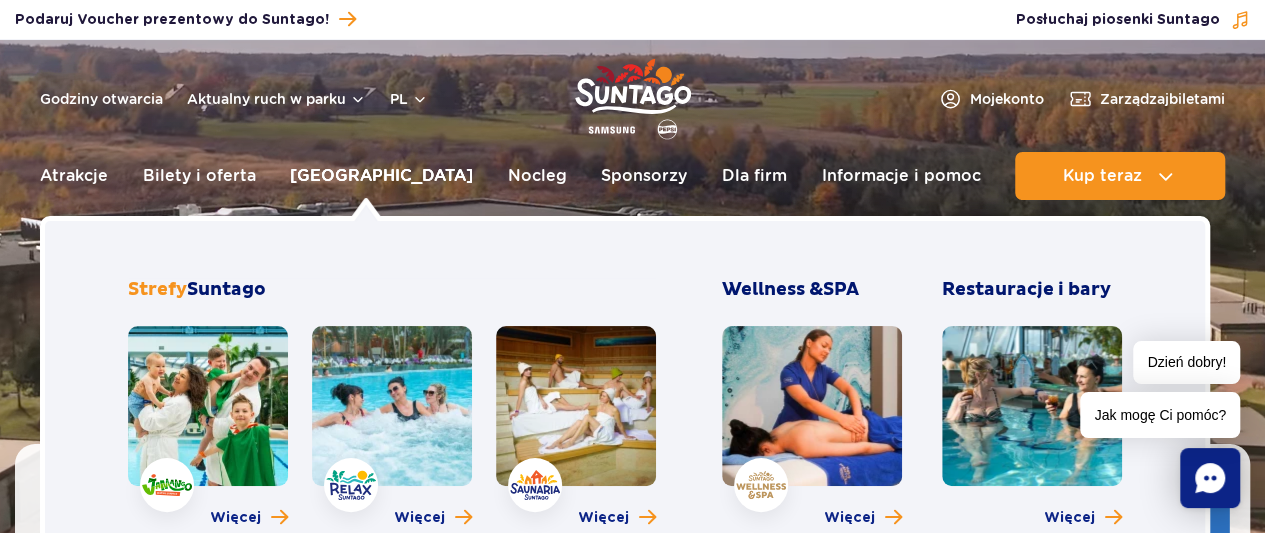 click on "[GEOGRAPHIC_DATA]" at bounding box center [381, 176] 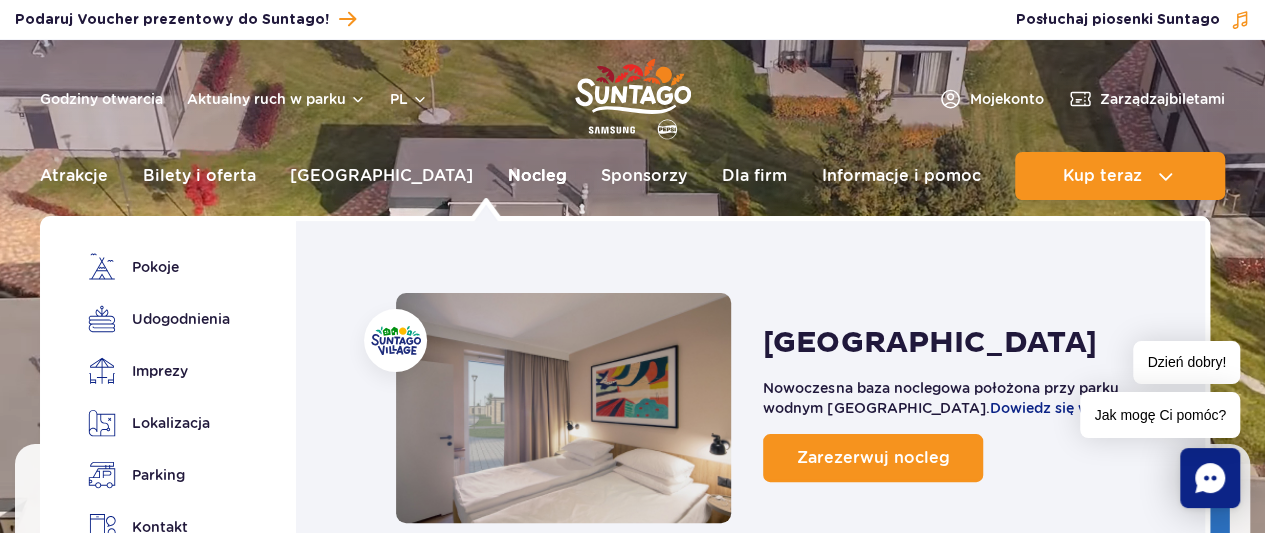 click on "Nocleg" at bounding box center [537, 176] 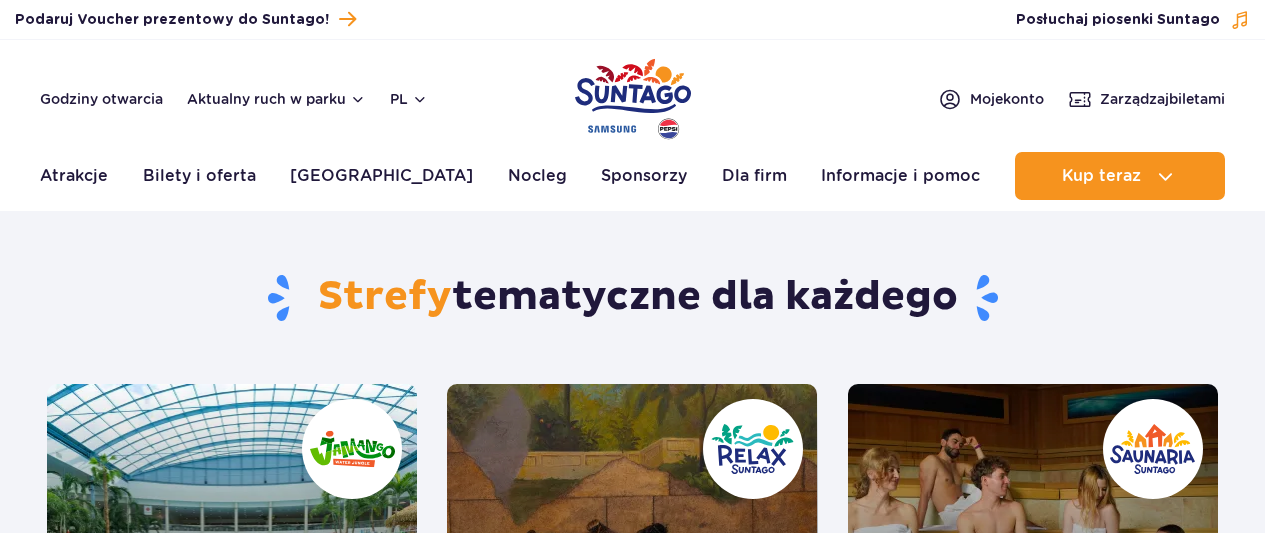 scroll, scrollTop: 0, scrollLeft: 0, axis: both 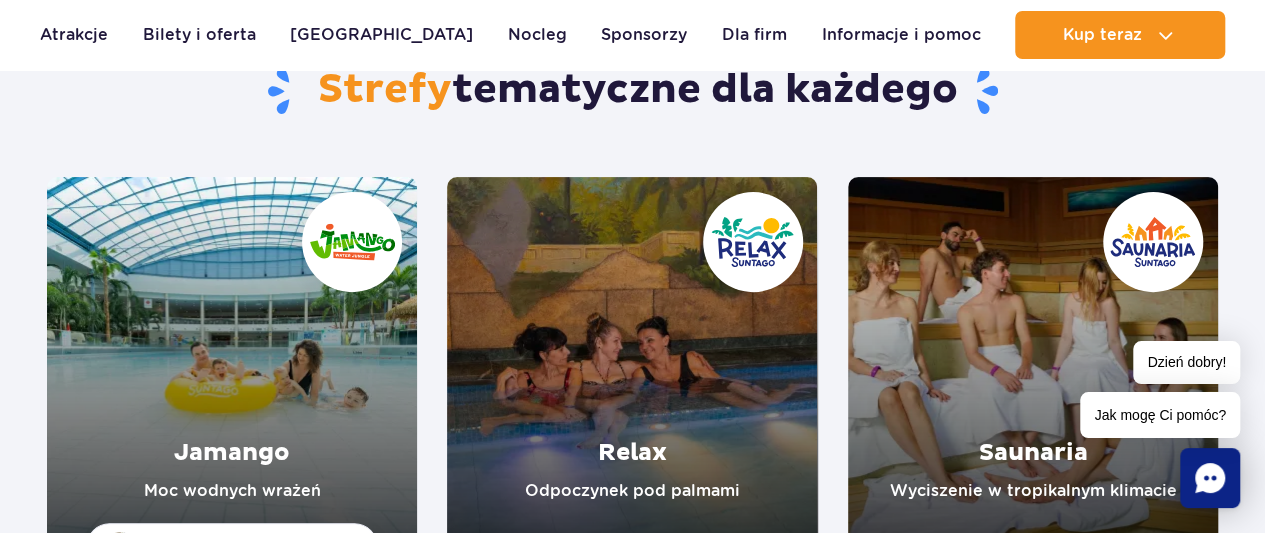 click at bounding box center [1033, 362] 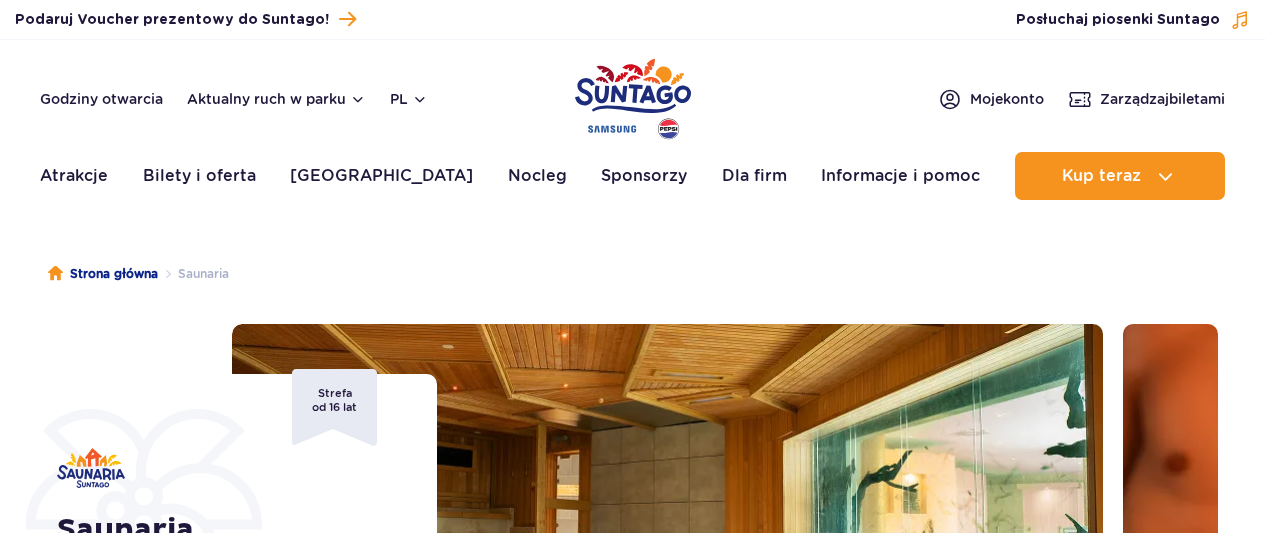 scroll, scrollTop: 0, scrollLeft: 0, axis: both 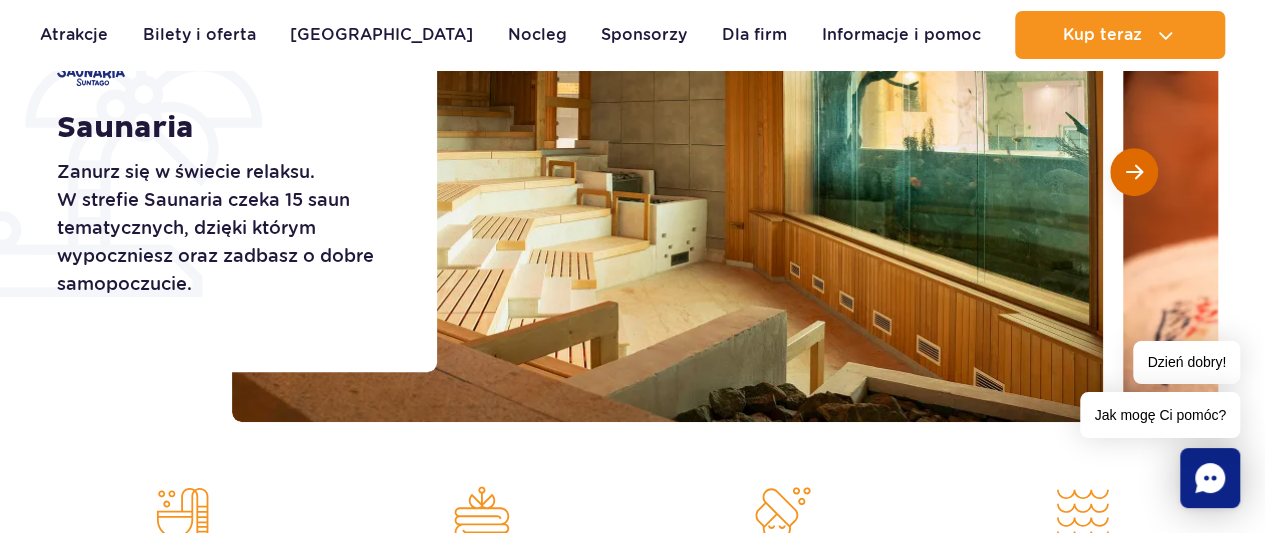 click at bounding box center (1134, 172) 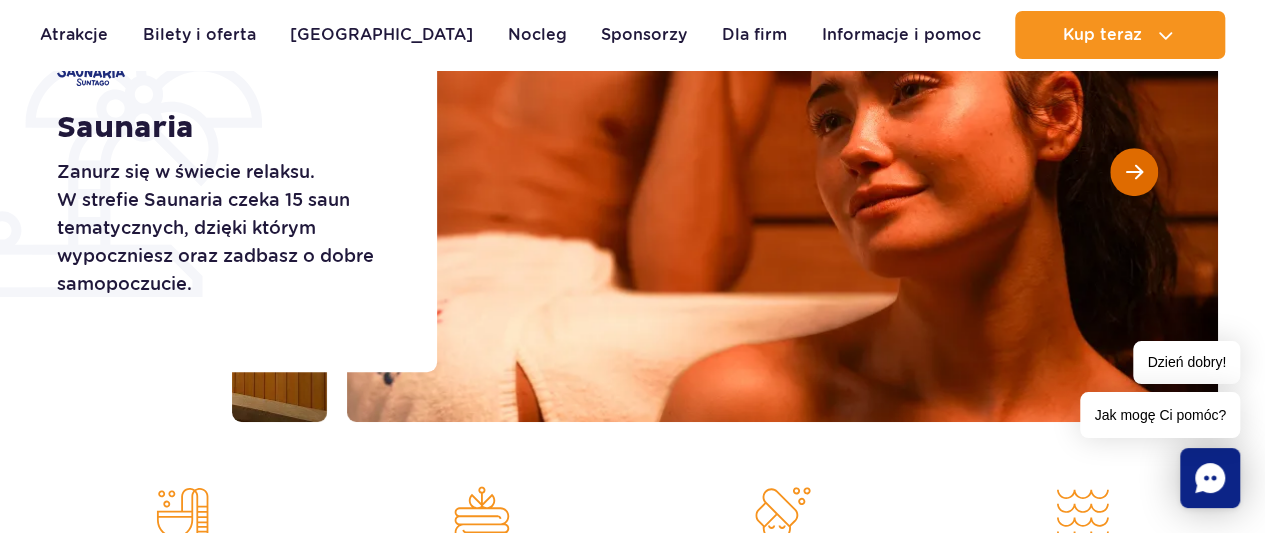 click at bounding box center (1134, 172) 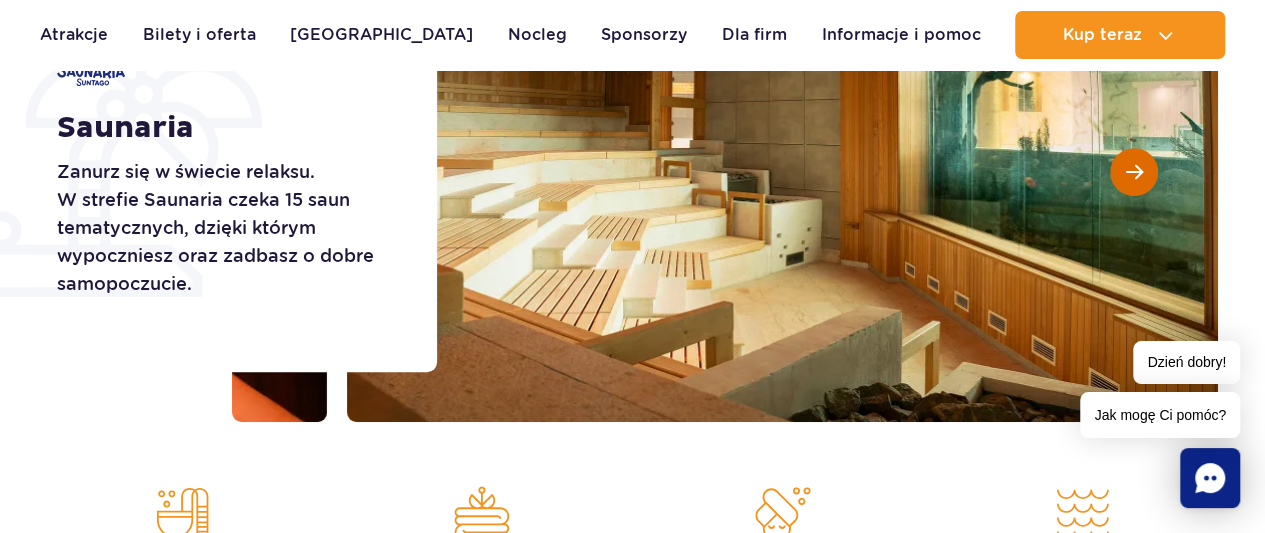 click at bounding box center [1134, 172] 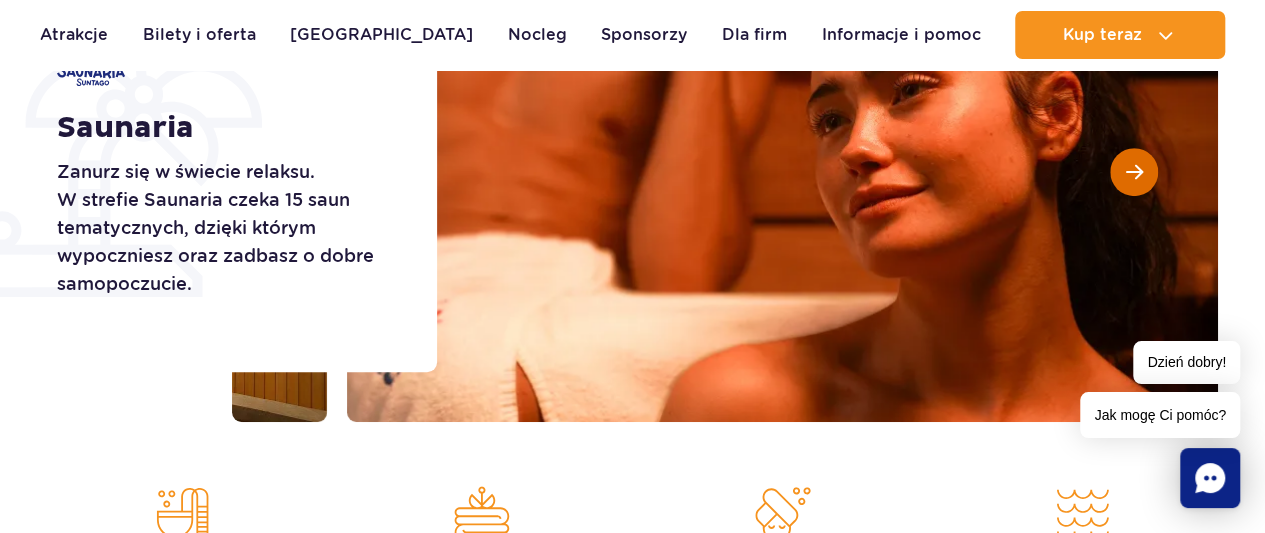 click at bounding box center (1134, 172) 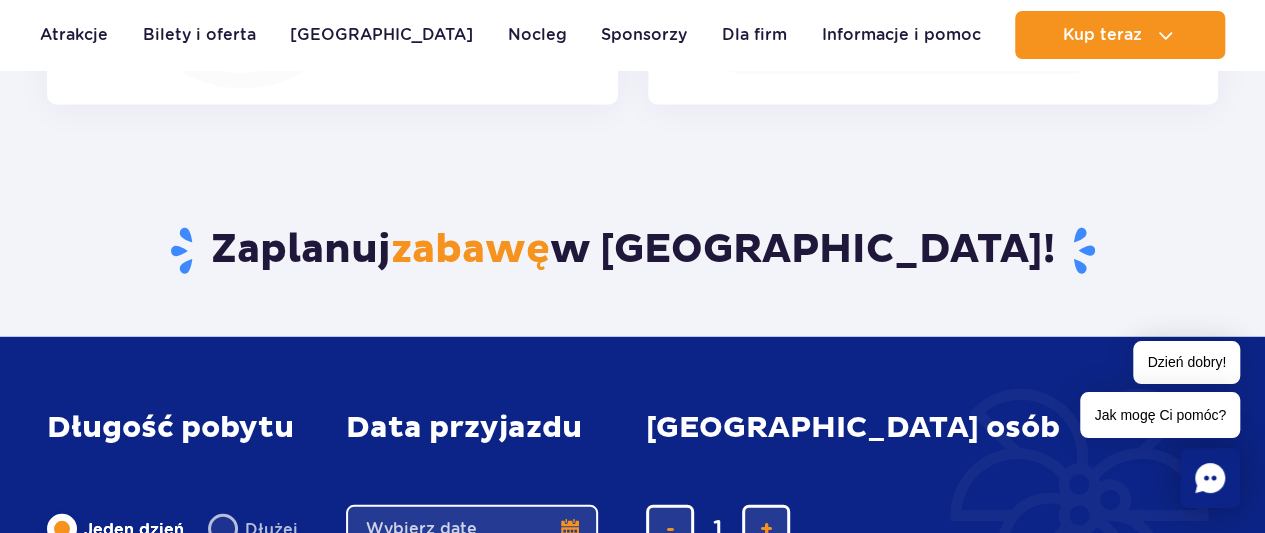 scroll, scrollTop: 2614, scrollLeft: 0, axis: vertical 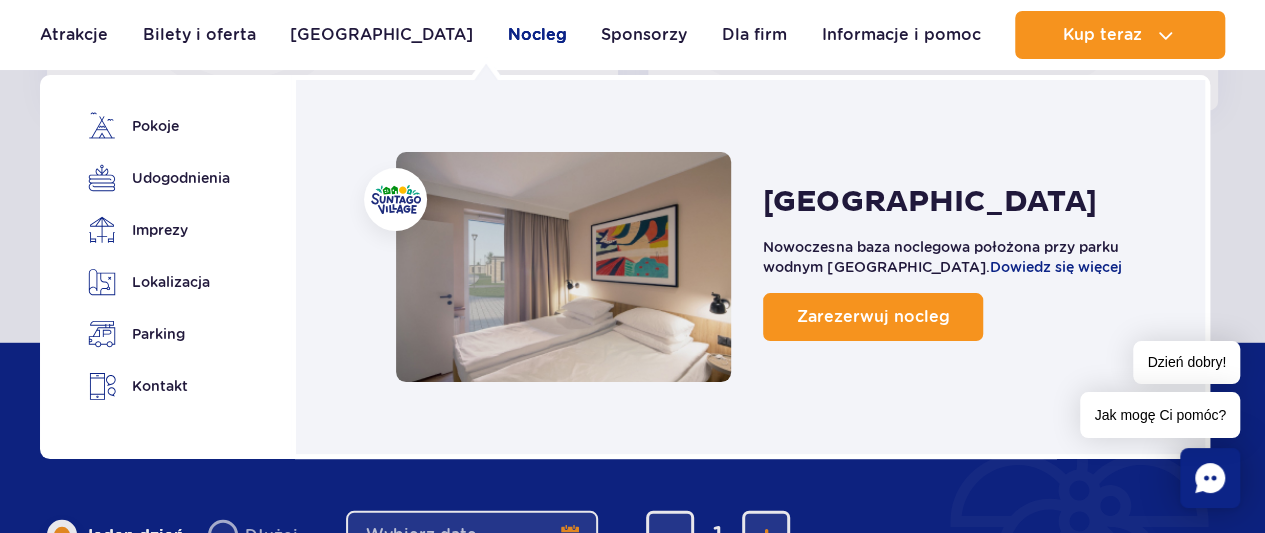 click on "Nocleg" at bounding box center (537, 35) 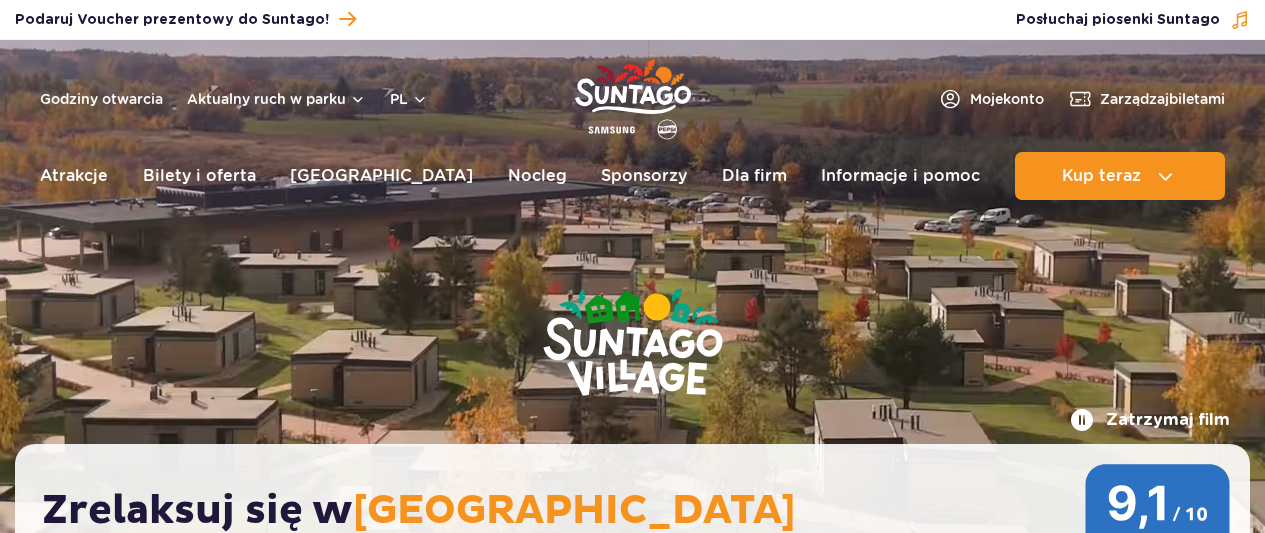 scroll, scrollTop: 0, scrollLeft: 0, axis: both 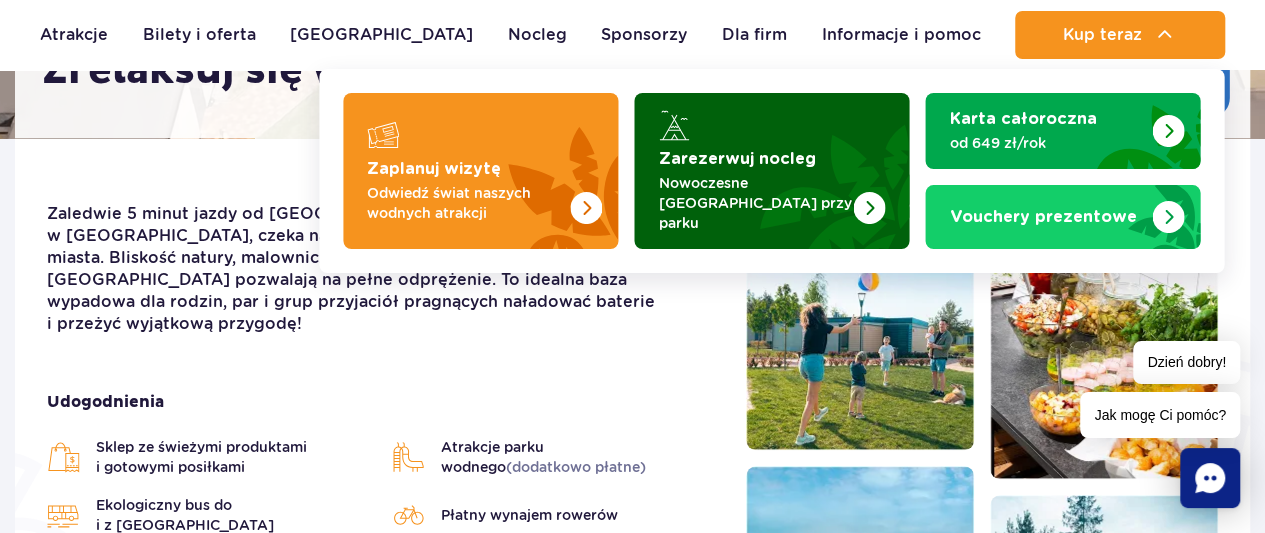 click at bounding box center (771, 171) 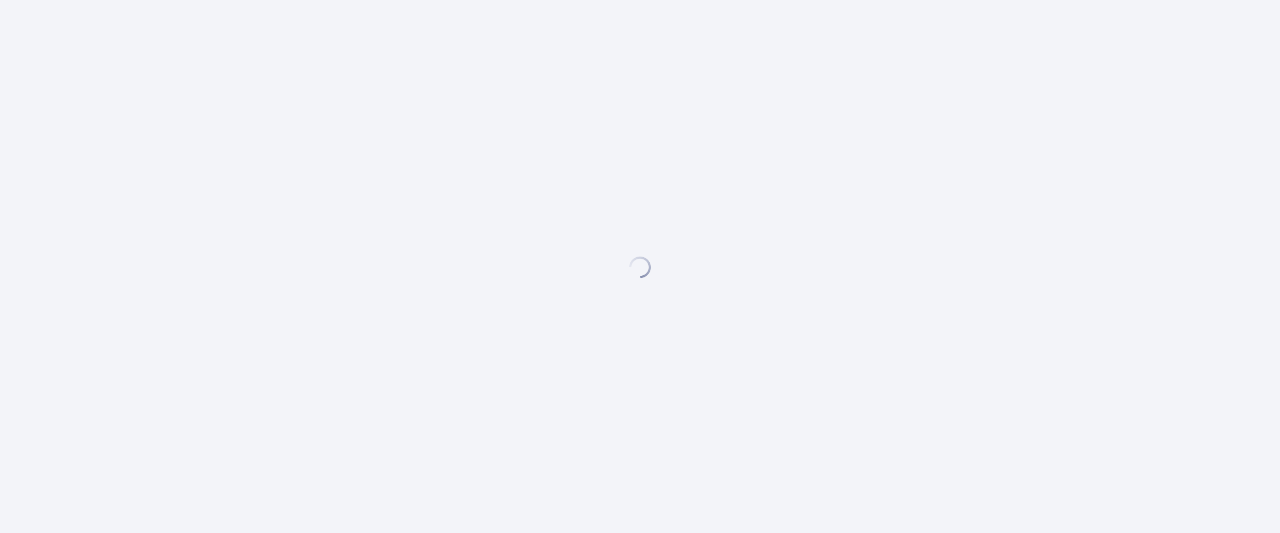 scroll, scrollTop: 0, scrollLeft: 0, axis: both 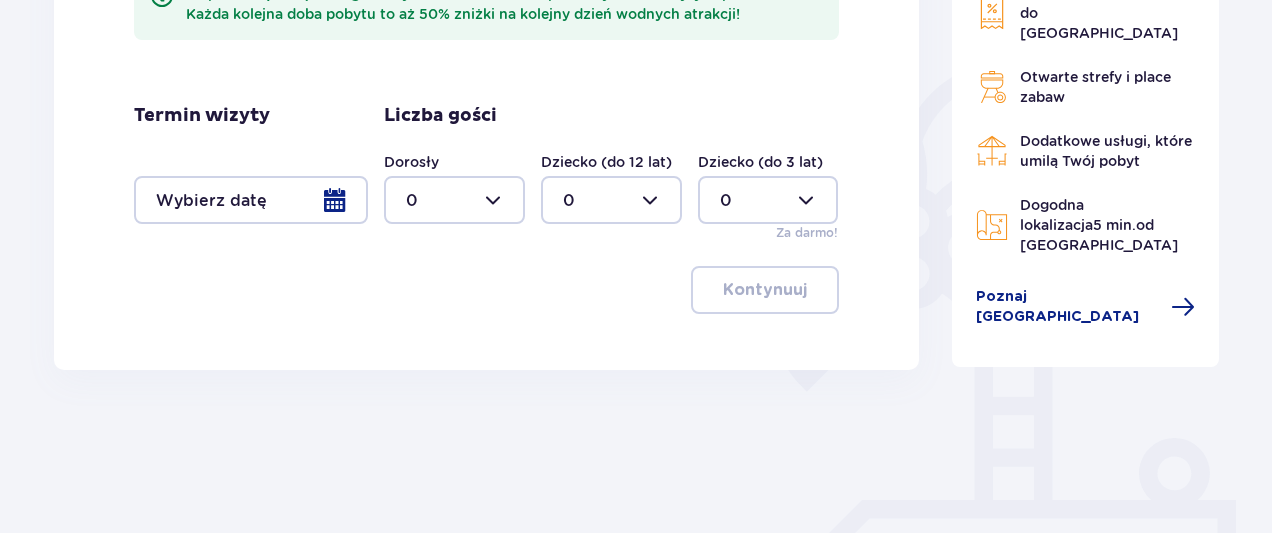click at bounding box center (454, 200) 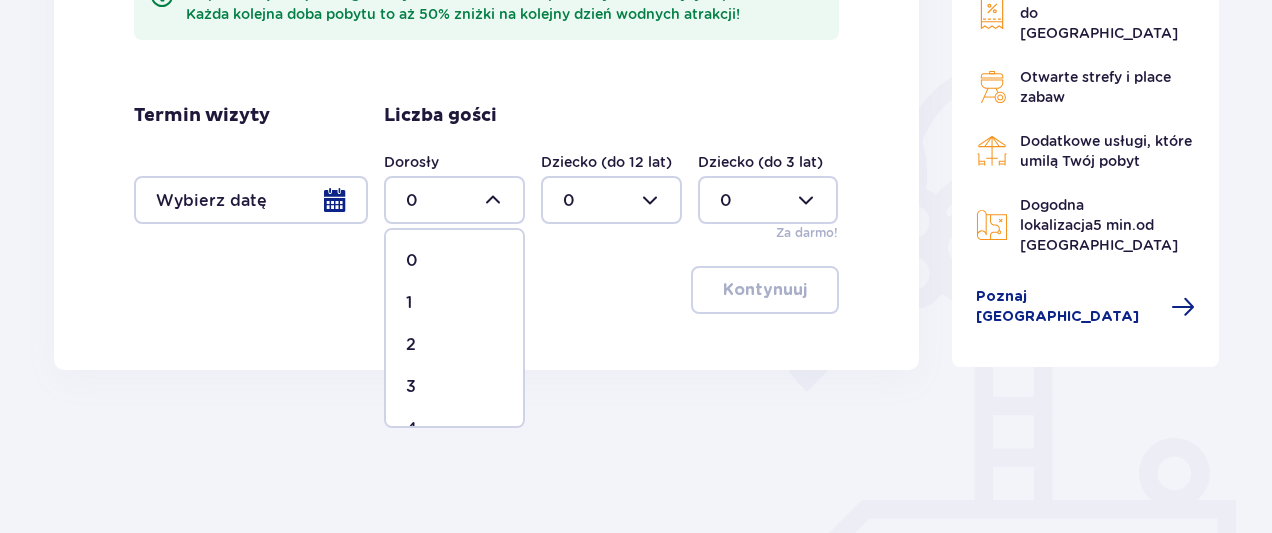click on "2" at bounding box center [454, 345] 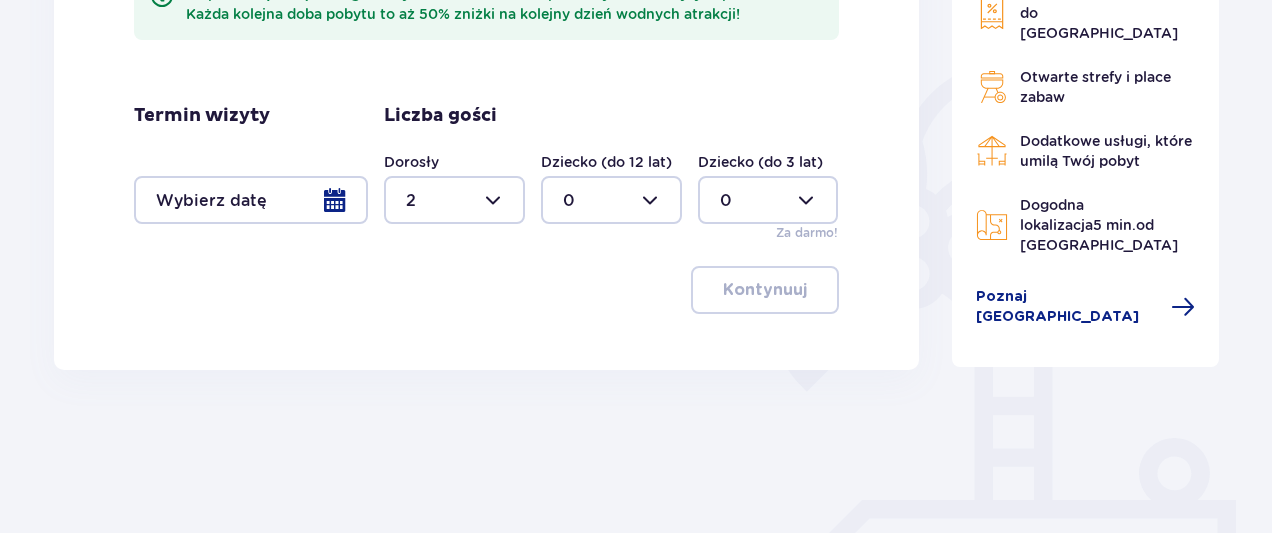 click at bounding box center (251, 200) 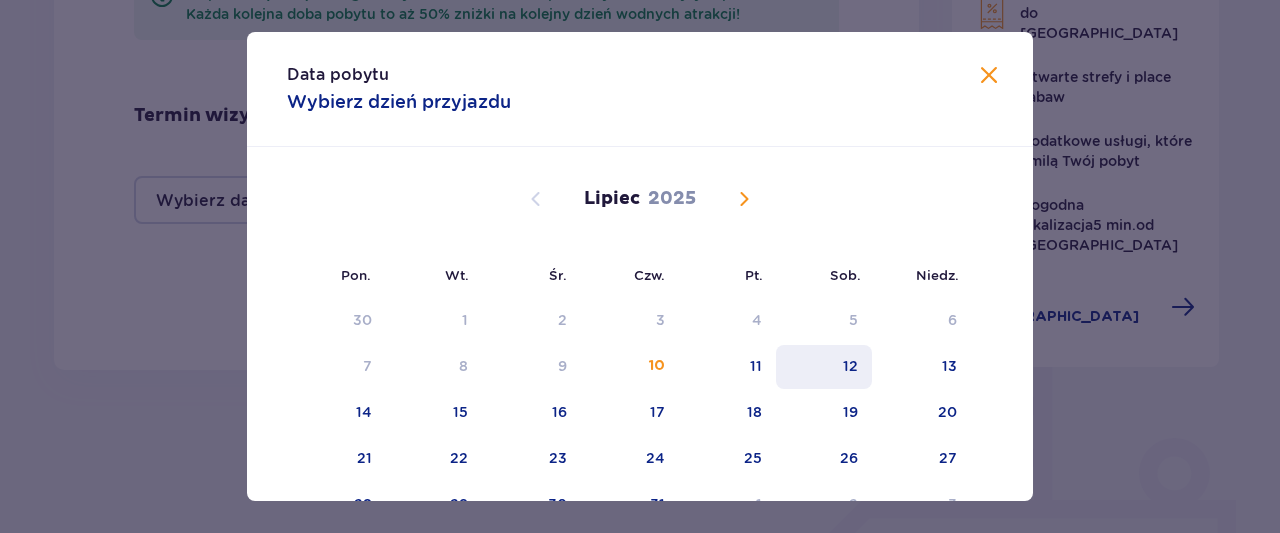 click on "12" at bounding box center (850, 366) 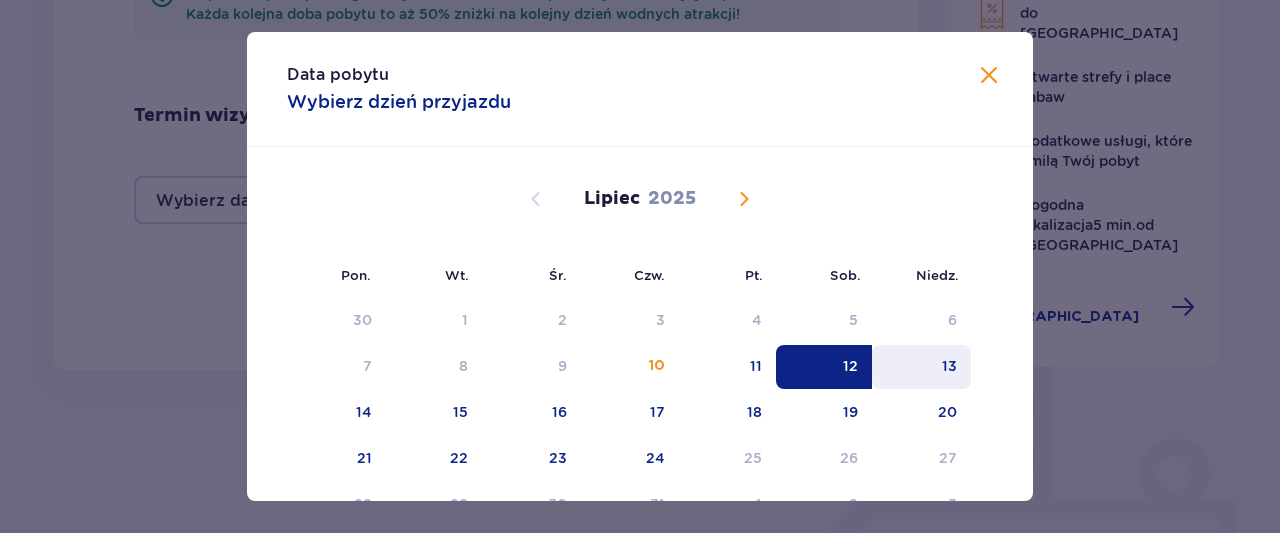 click on "13" at bounding box center (921, 367) 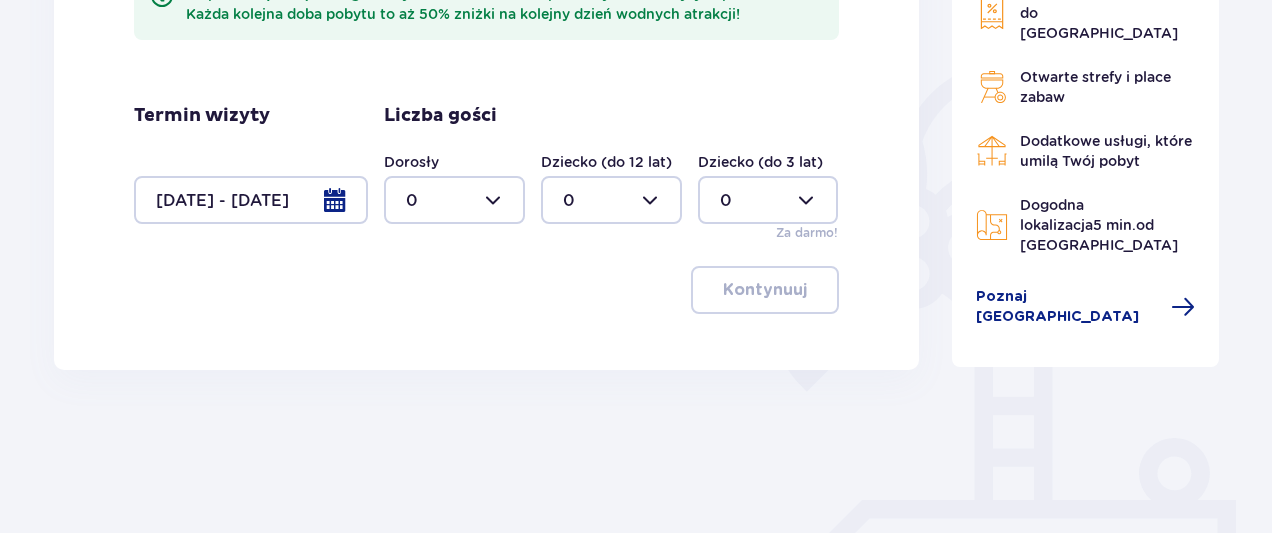 click at bounding box center [454, 200] 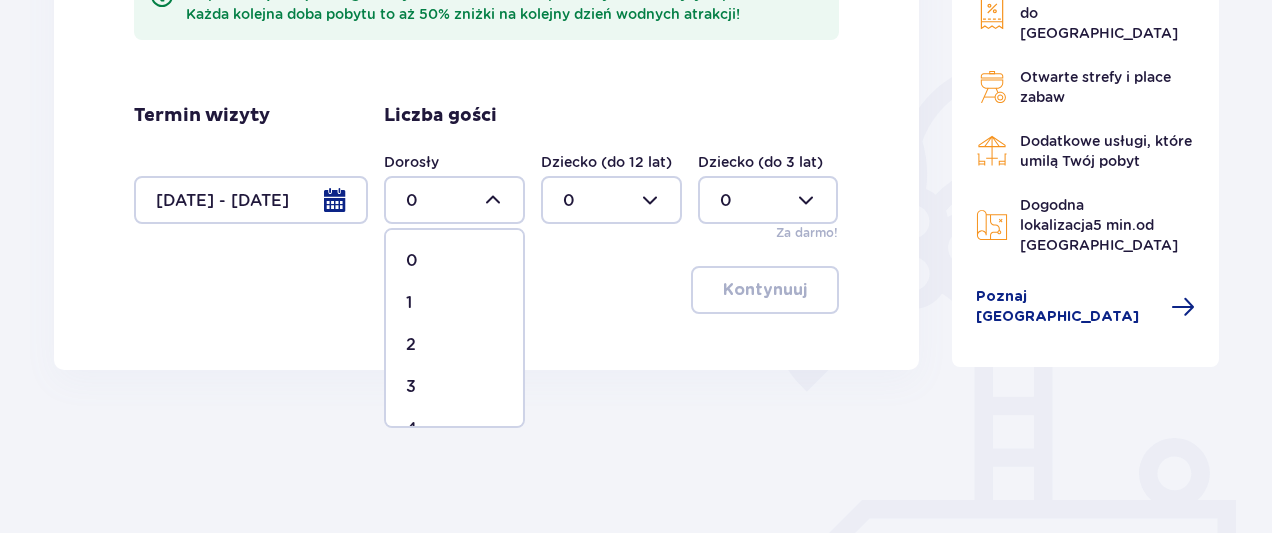click on "2" at bounding box center [454, 345] 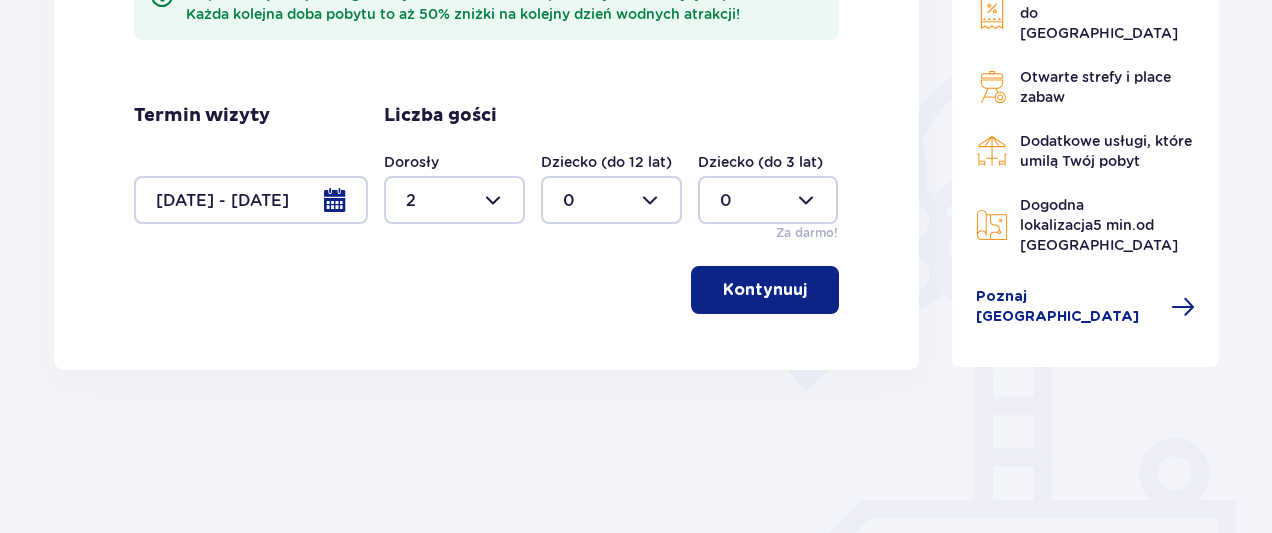 click on "Kontynuuj" at bounding box center (765, 290) 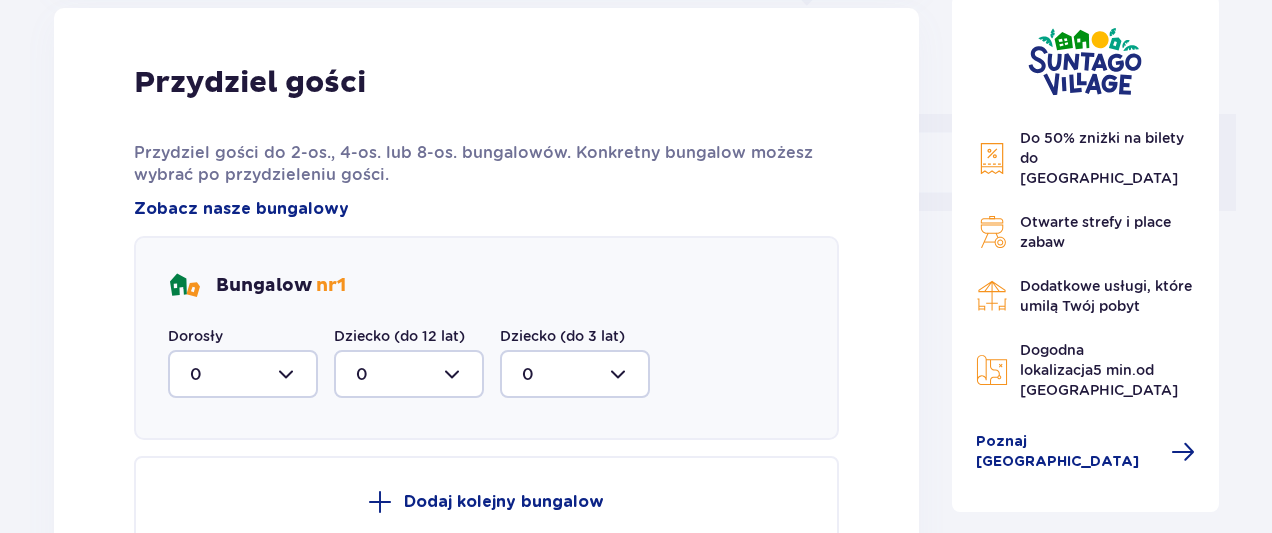 scroll, scrollTop: 822, scrollLeft: 0, axis: vertical 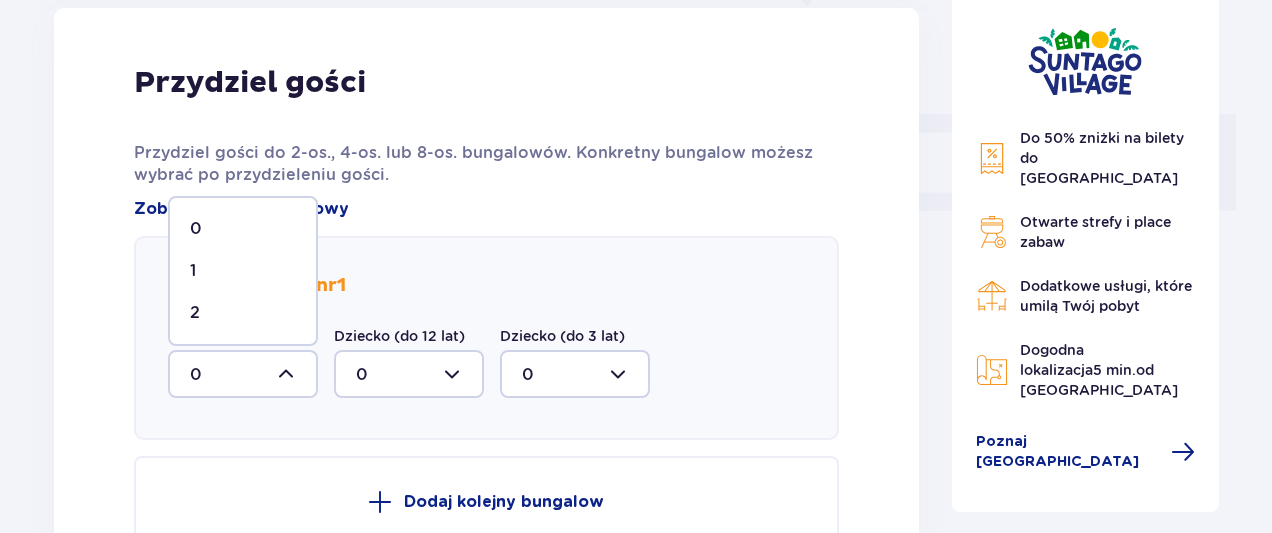 click on "2" at bounding box center [243, 313] 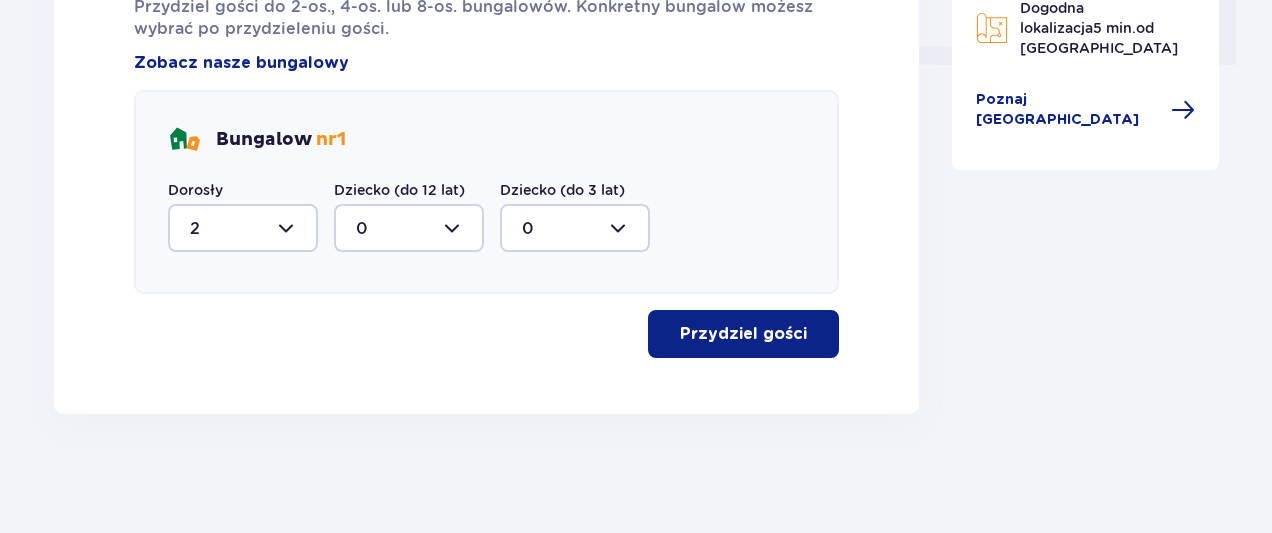 scroll, scrollTop: 966, scrollLeft: 0, axis: vertical 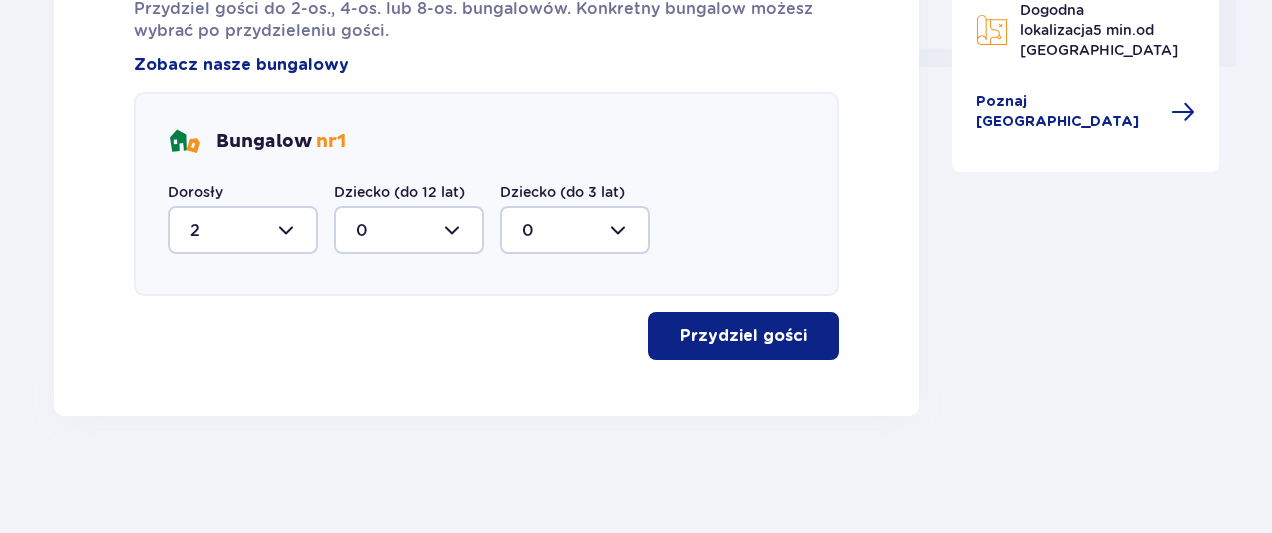 click on "Przydziel gości" at bounding box center (743, 336) 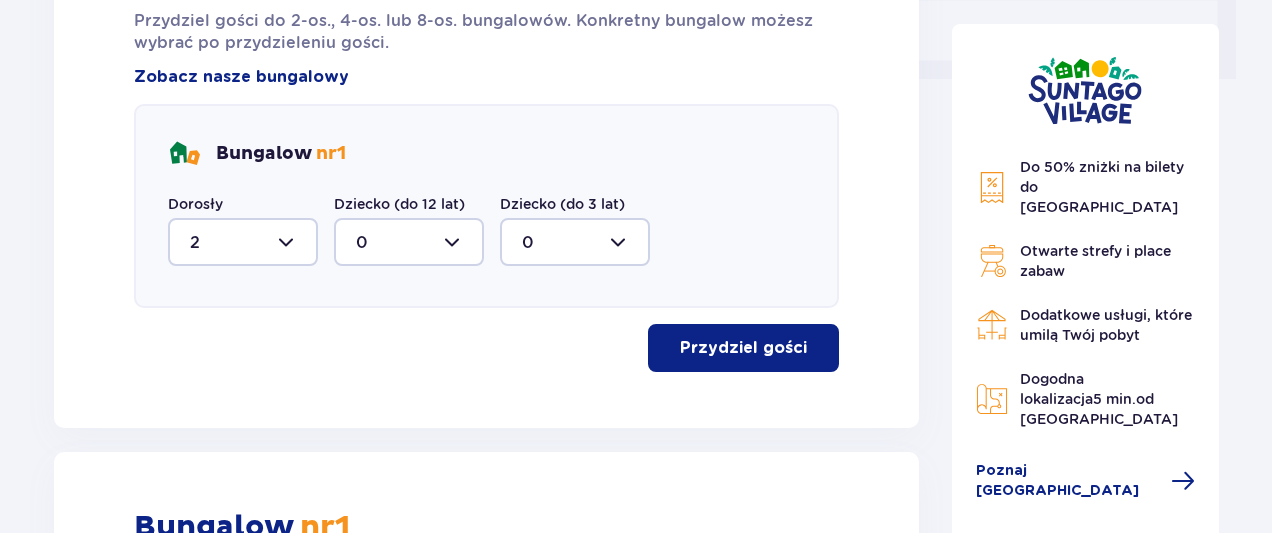 scroll, scrollTop: 955, scrollLeft: 0, axis: vertical 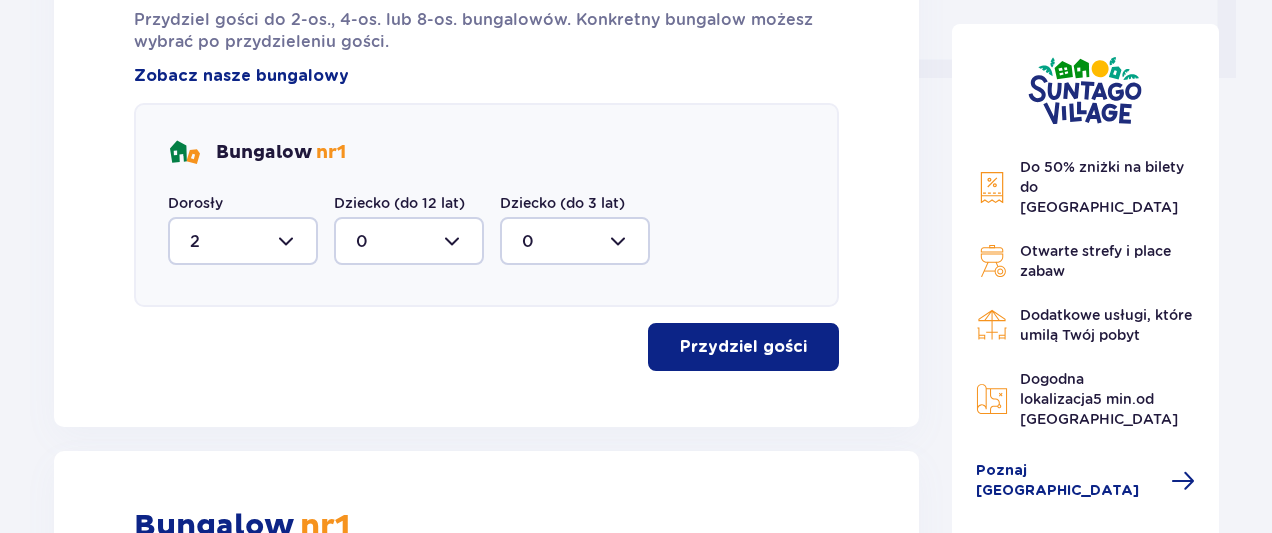 click on "Przydziel gości" at bounding box center [743, 347] 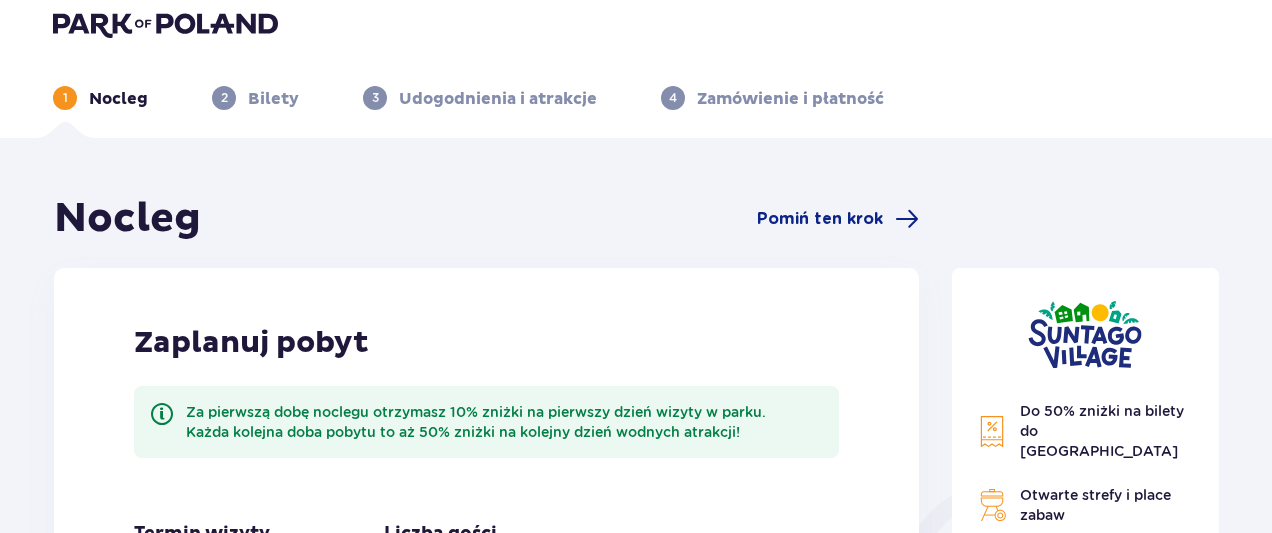 scroll, scrollTop: 0, scrollLeft: 0, axis: both 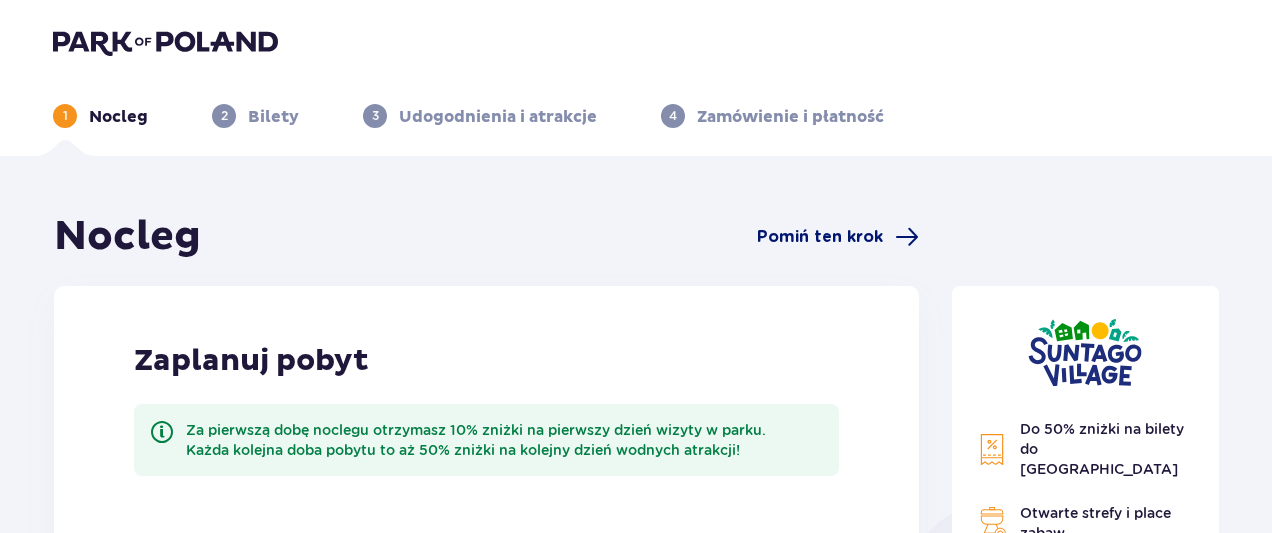 click on "Pomiń ten krok" at bounding box center [820, 237] 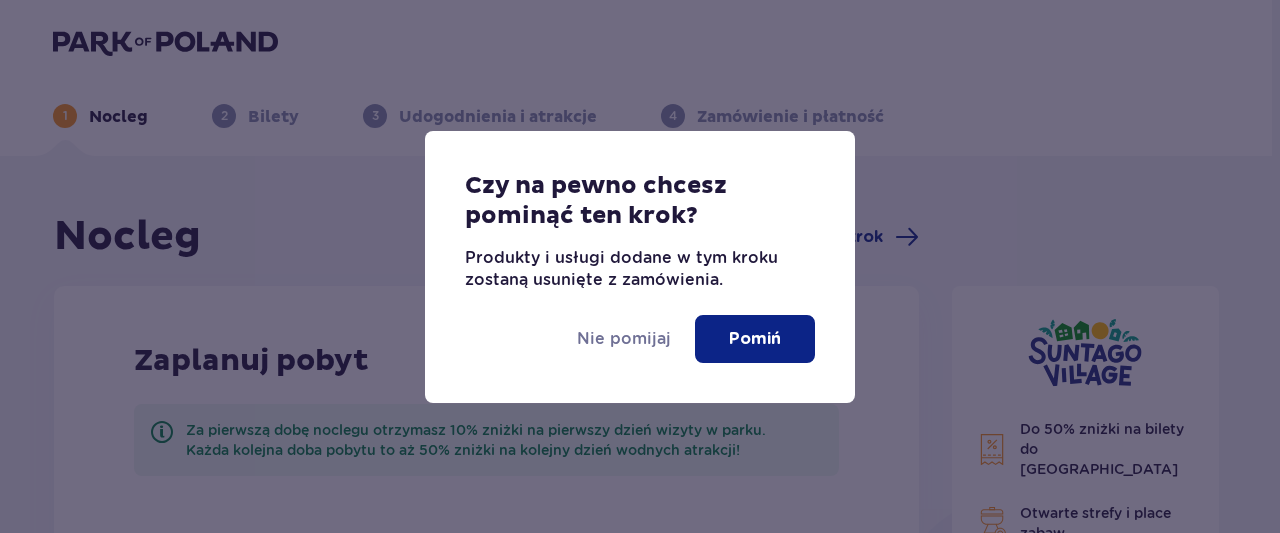 click on "Pomiń" at bounding box center [755, 339] 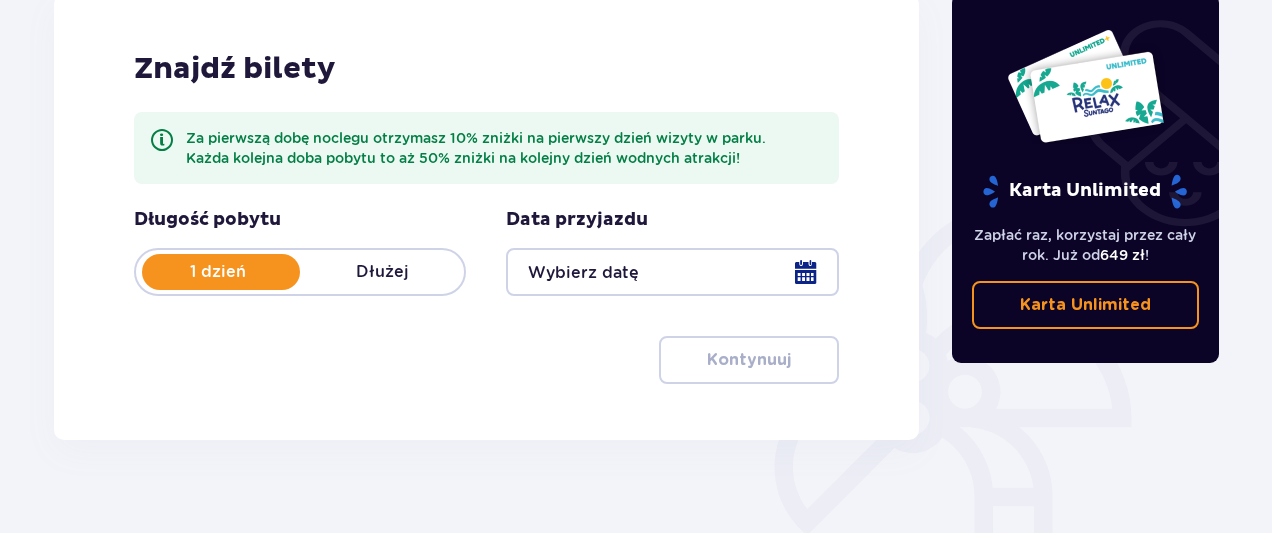 scroll, scrollTop: 288, scrollLeft: 0, axis: vertical 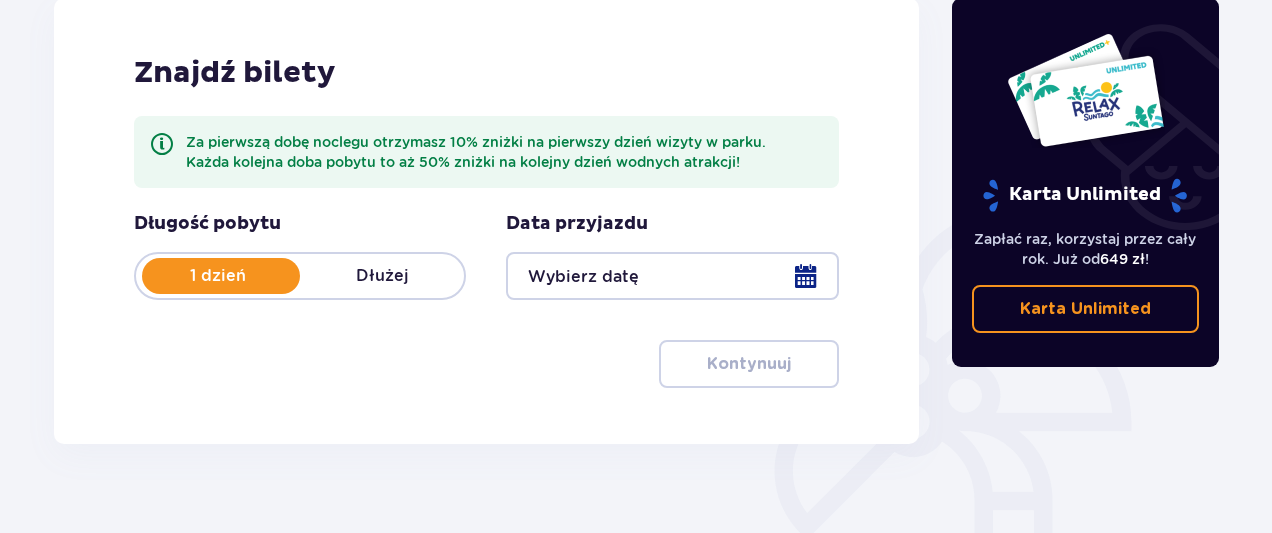 click at bounding box center [672, 276] 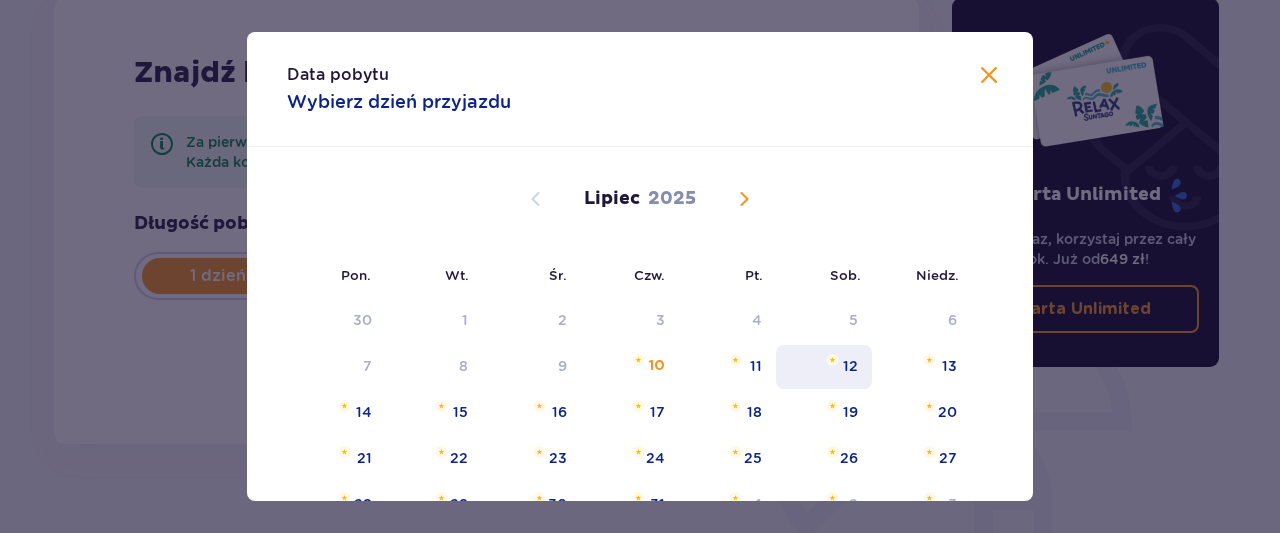 click on "12" at bounding box center [824, 367] 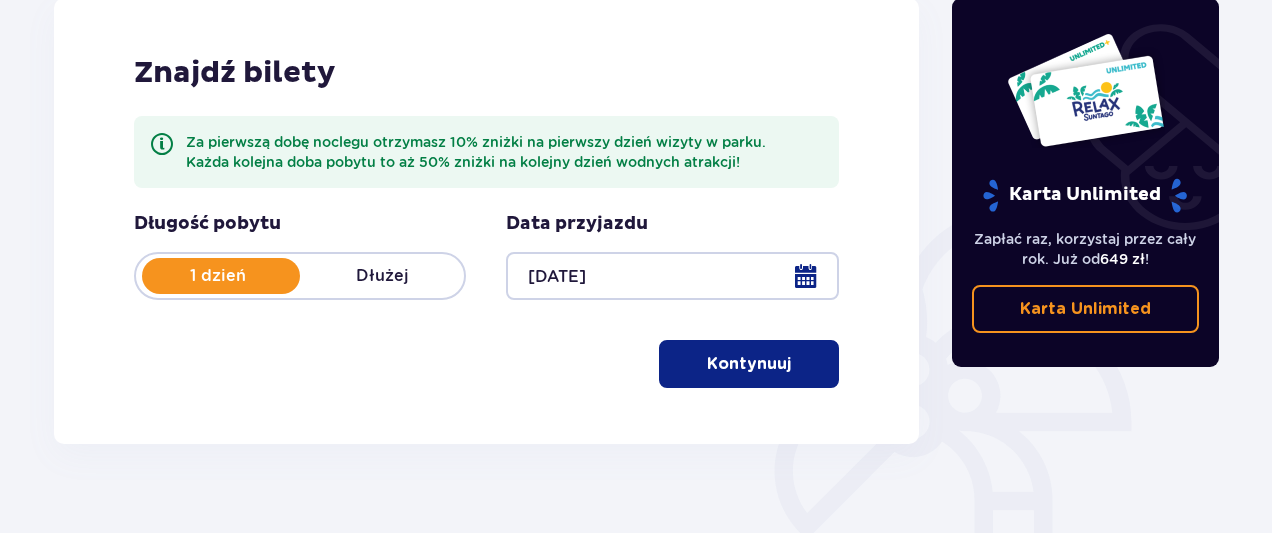 click on "Znajdź bilety Za pierwszą dobę noclegu otrzymasz 10% zniżki na pierwszy dzień wizyty w parku. Każda kolejna doba pobytu to aż 50% zniżki na kolejny dzień wodnych atrakcji! Długość pobytu 1 dzień Dłużej Data przyjazdu 12.07.25 Kontynuuj" at bounding box center [486, 221] 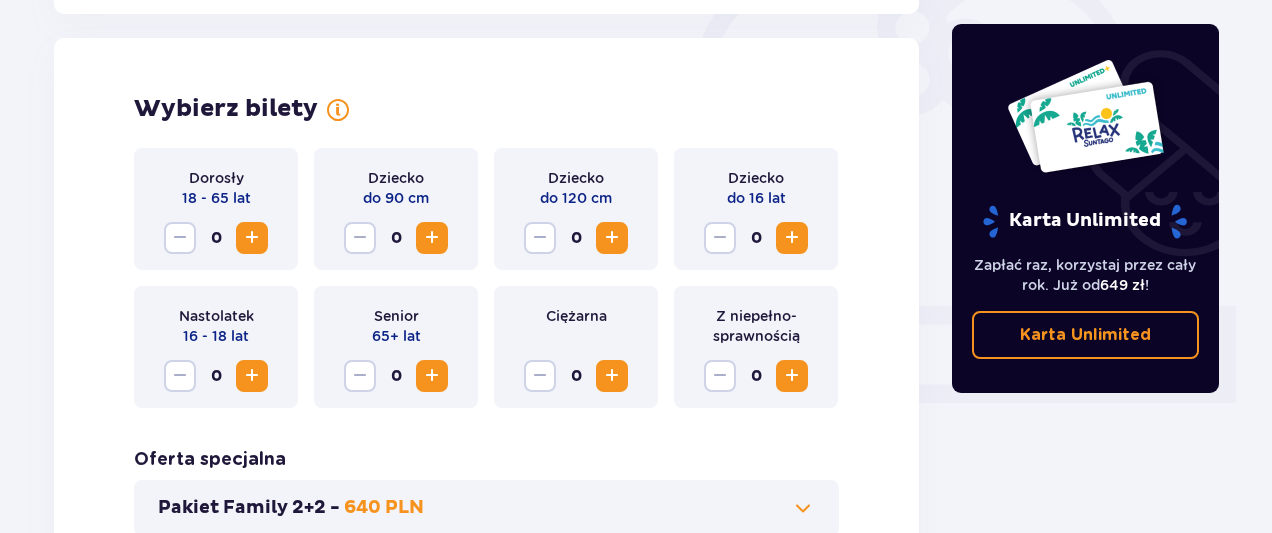scroll, scrollTop: 644, scrollLeft: 0, axis: vertical 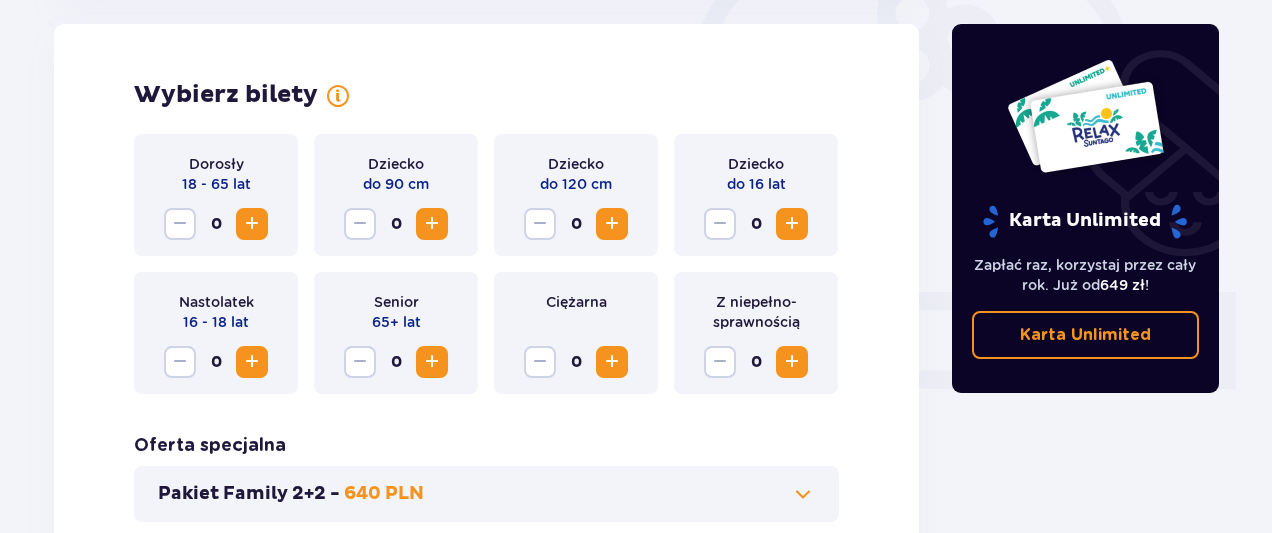 click at bounding box center (252, 224) 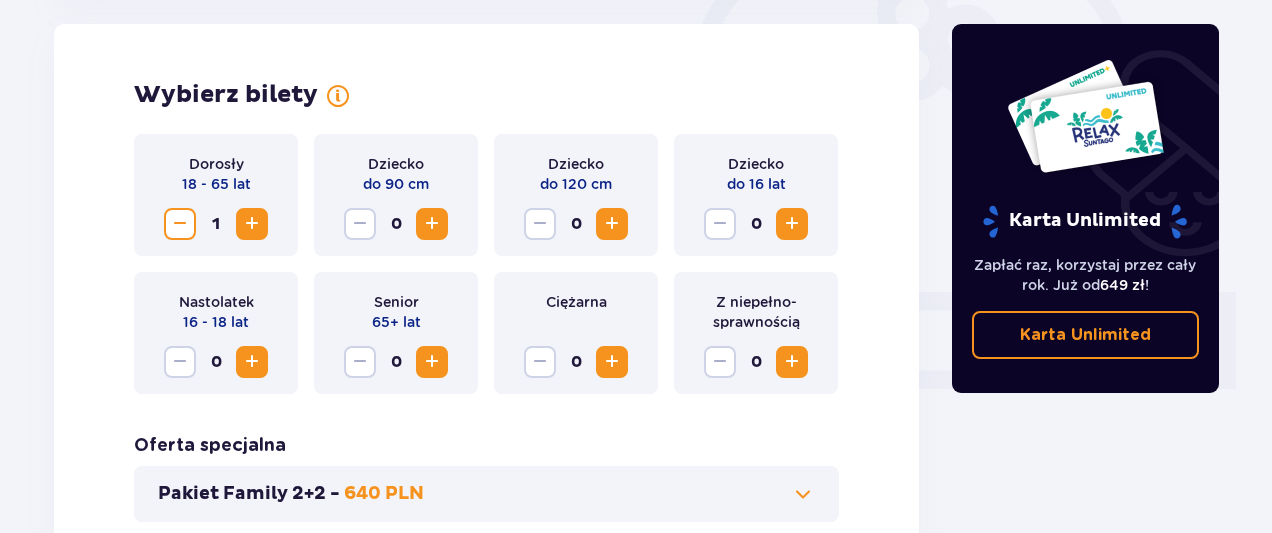 click at bounding box center [252, 224] 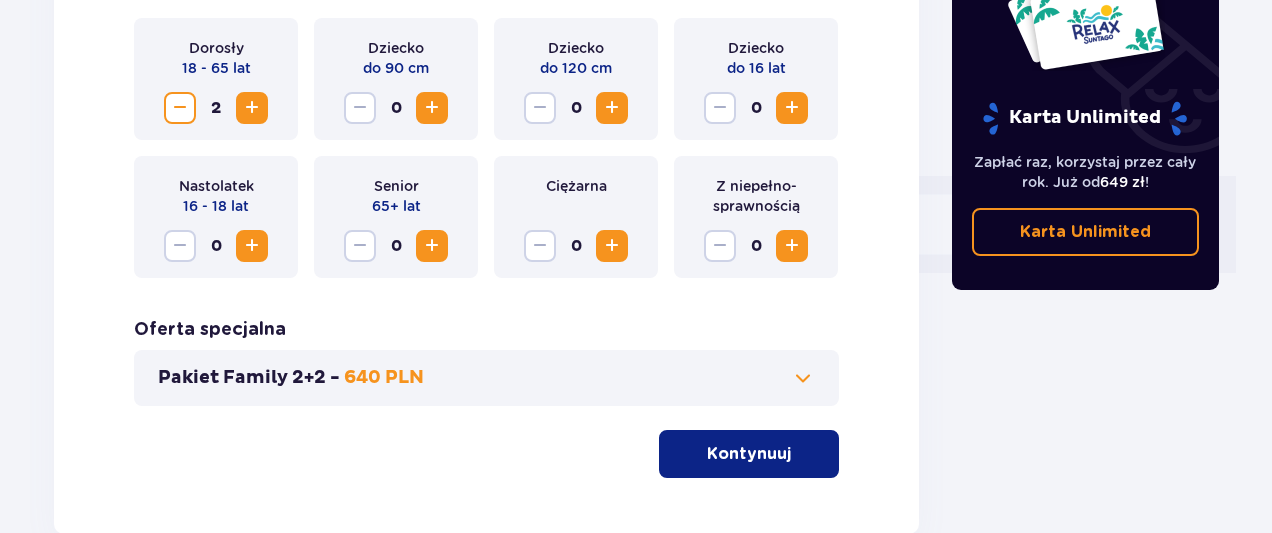 scroll, scrollTop: 770, scrollLeft: 0, axis: vertical 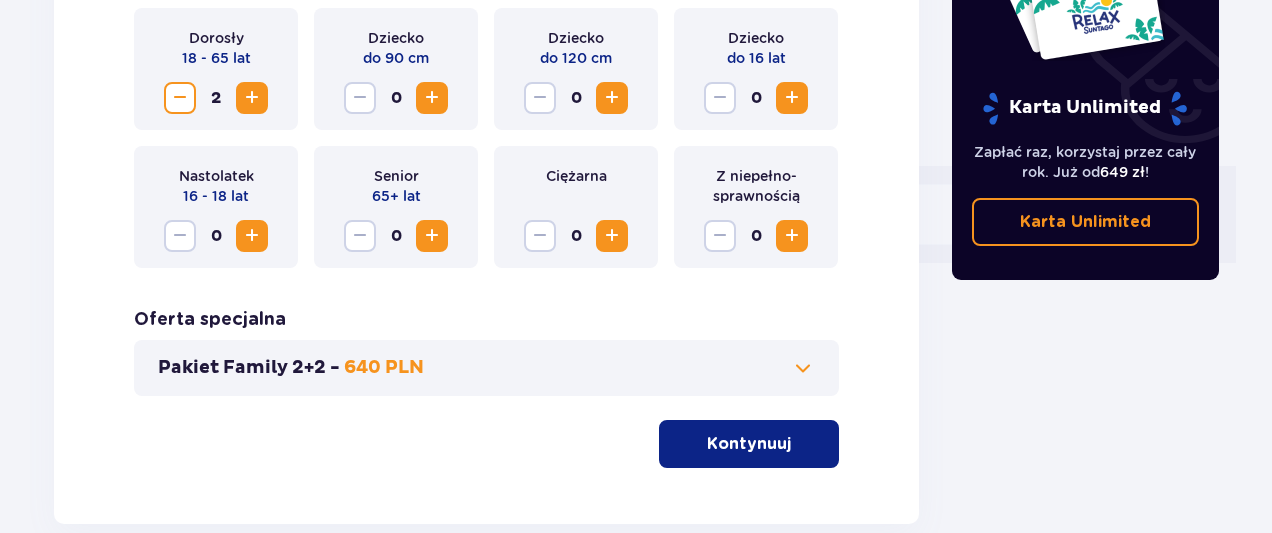 click on "Kontynuuj" at bounding box center [749, 444] 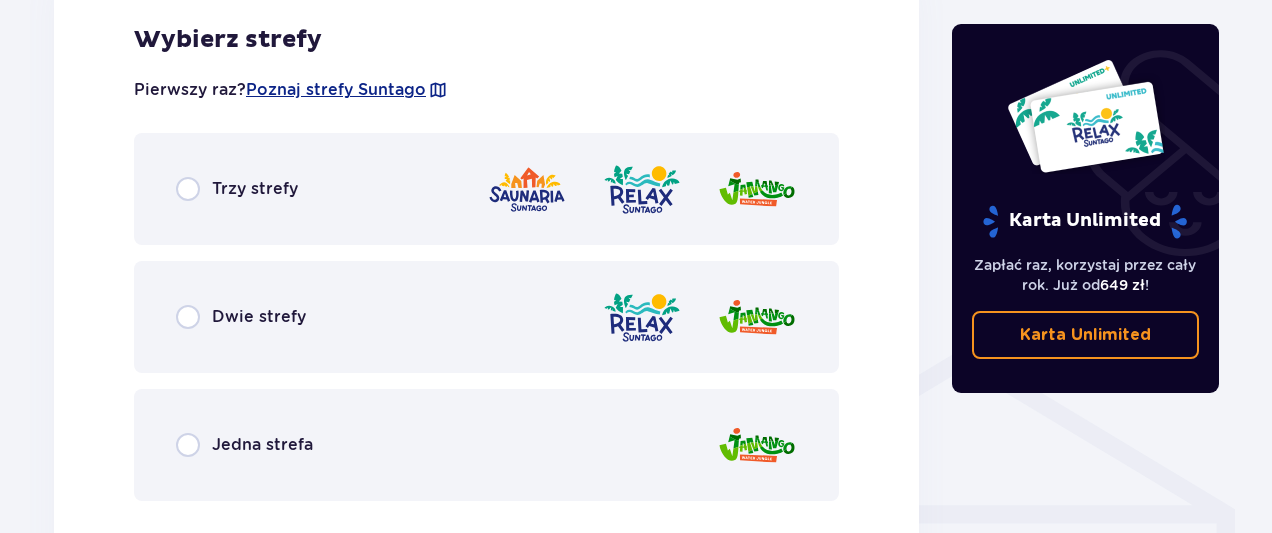 scroll, scrollTop: 1276, scrollLeft: 0, axis: vertical 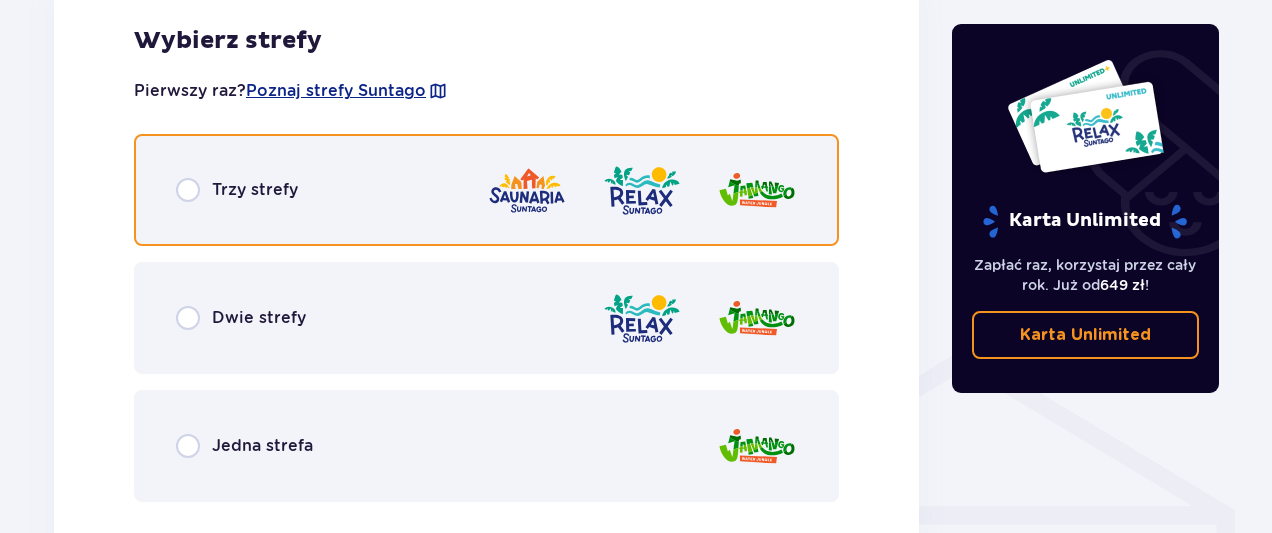 click at bounding box center [188, 190] 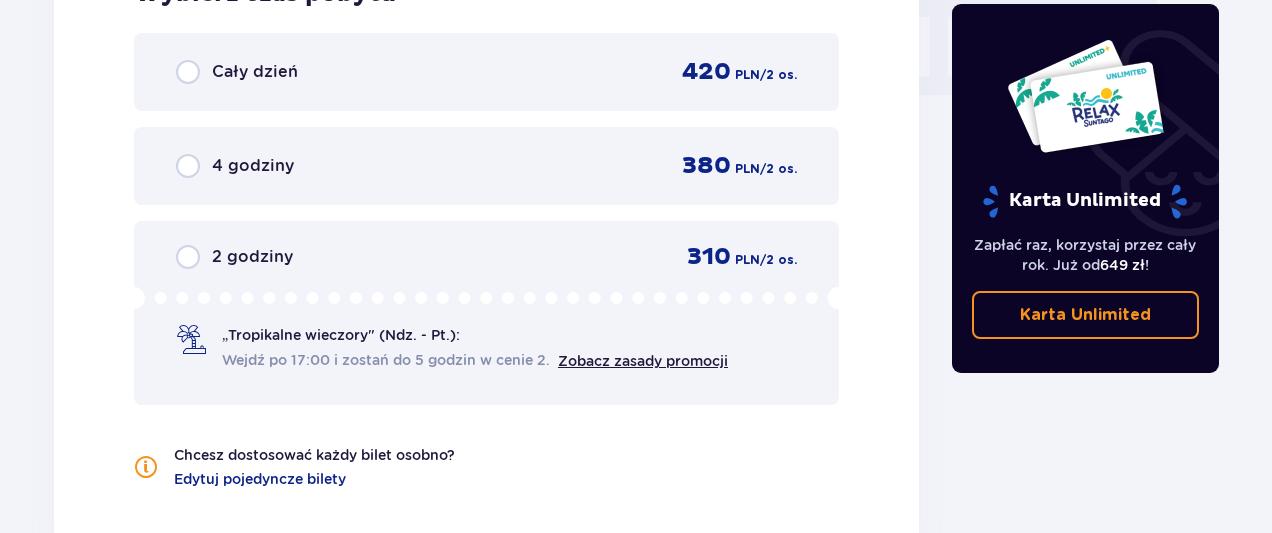 scroll, scrollTop: 2020, scrollLeft: 0, axis: vertical 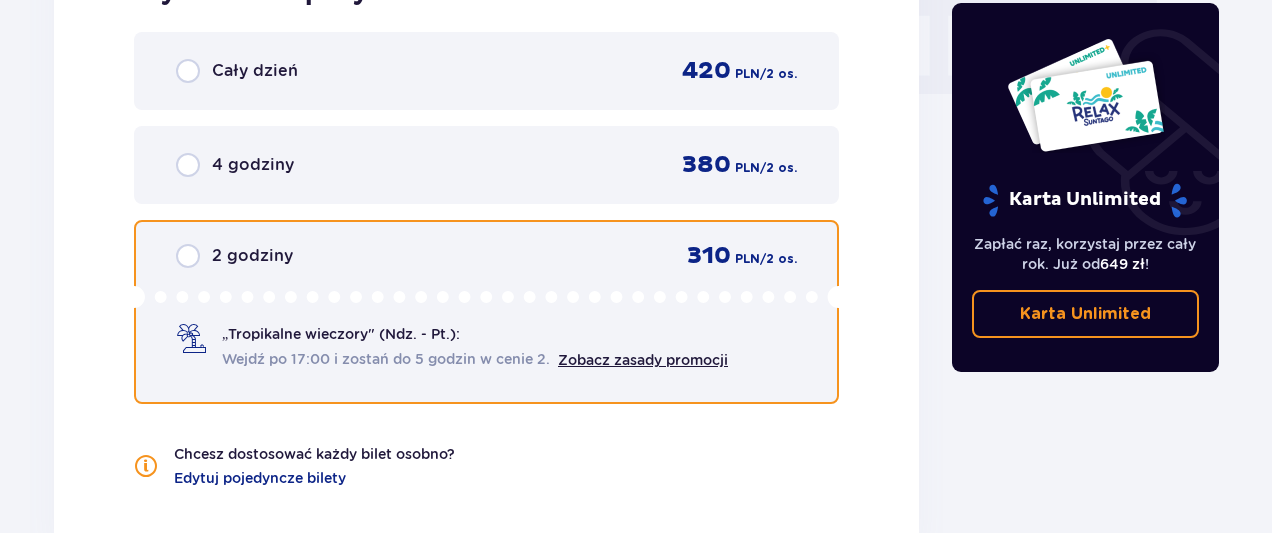 click at bounding box center (188, 256) 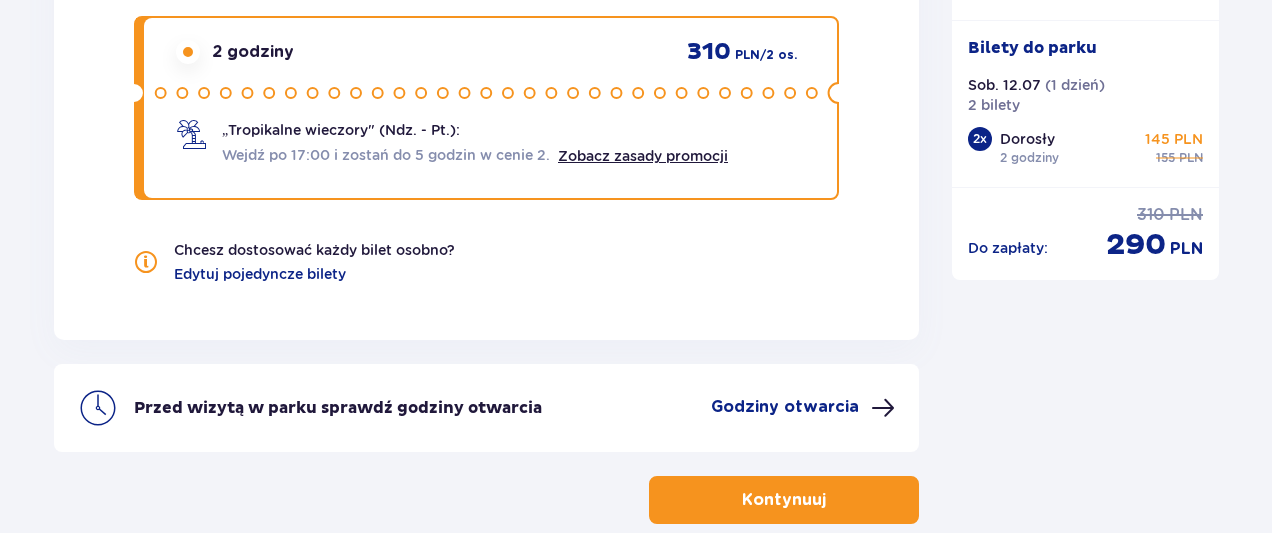 scroll, scrollTop: 2224, scrollLeft: 0, axis: vertical 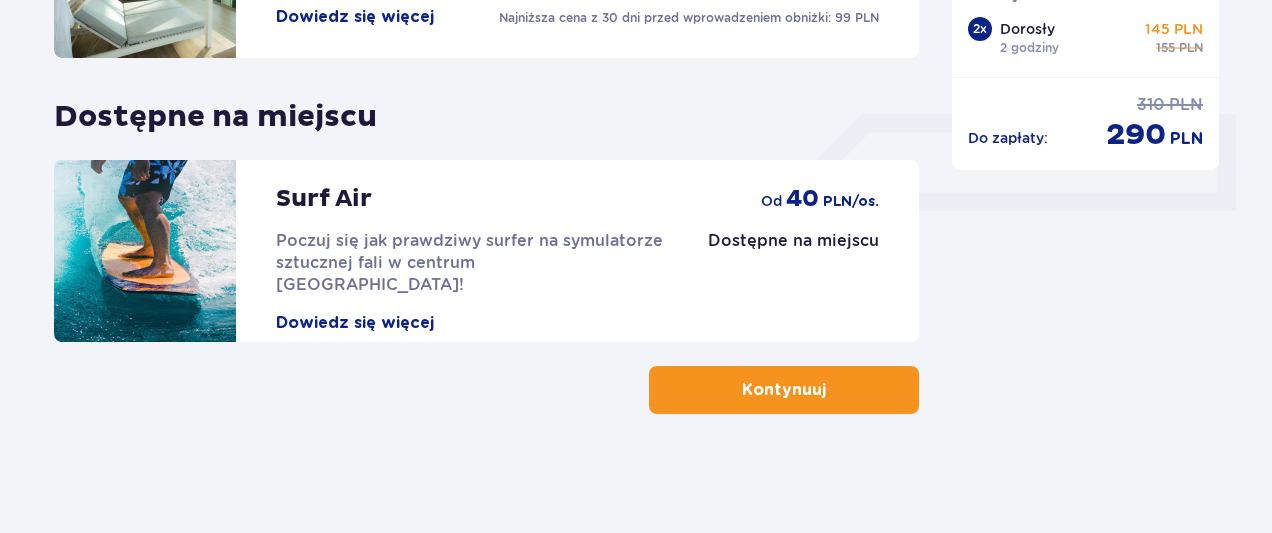 click on "Kontynuuj" at bounding box center [784, 390] 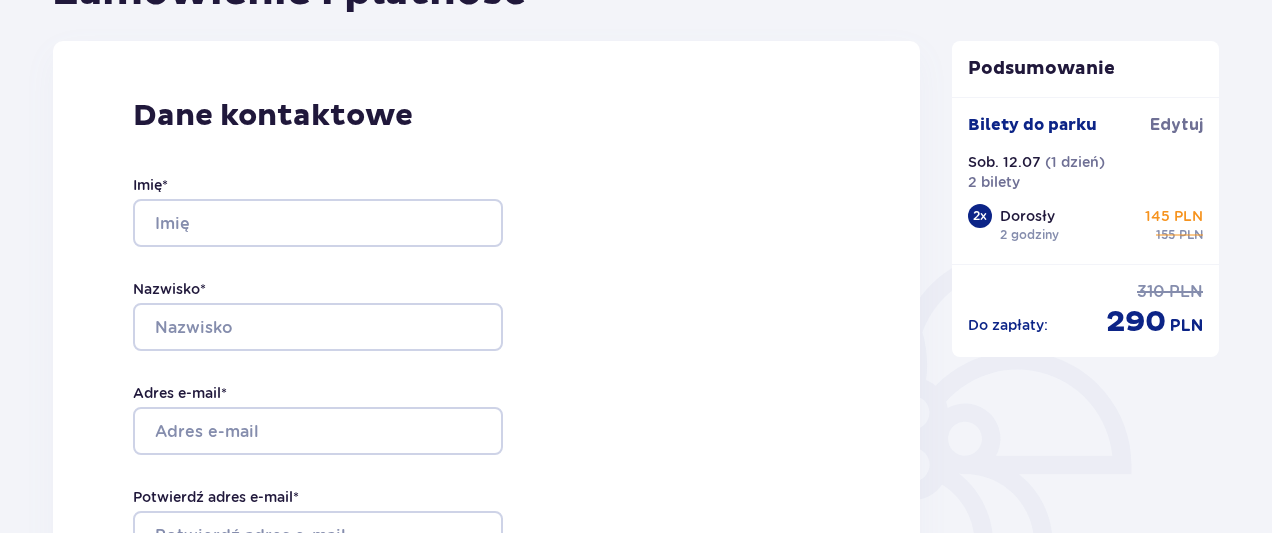 scroll, scrollTop: 0, scrollLeft: 0, axis: both 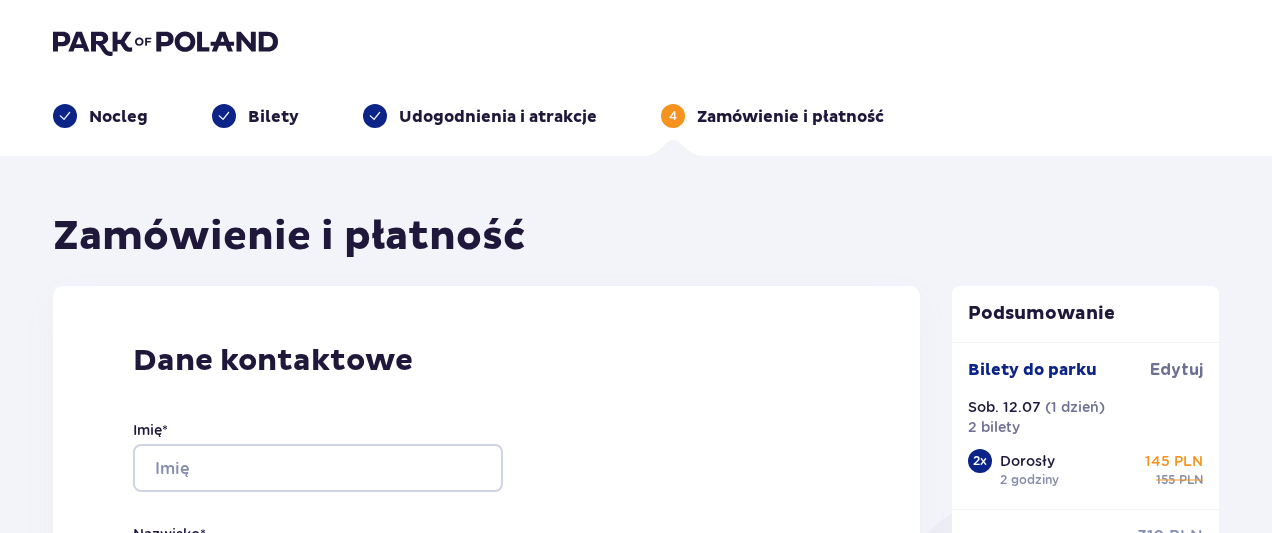 click on "Nocleg" at bounding box center [118, 117] 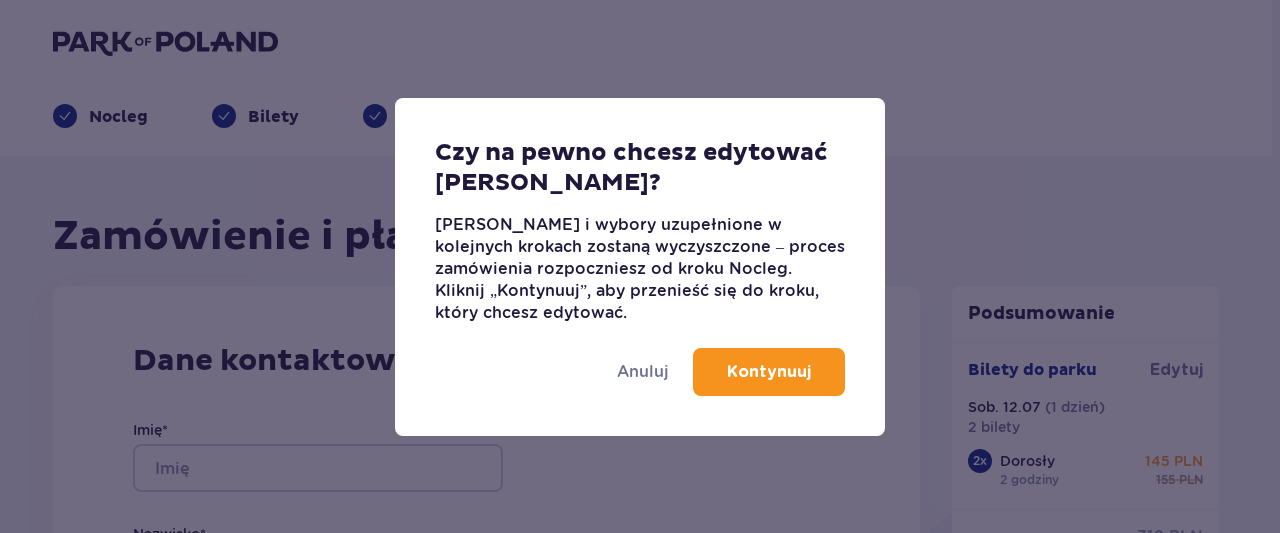click on "Kontynuuj" at bounding box center (769, 372) 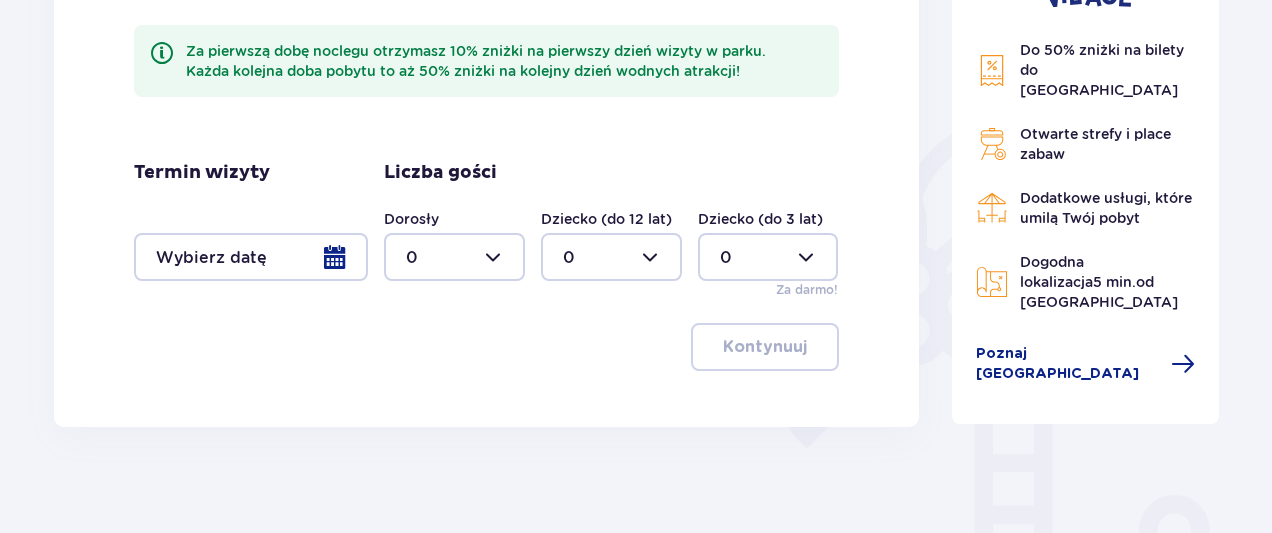 scroll, scrollTop: 381, scrollLeft: 0, axis: vertical 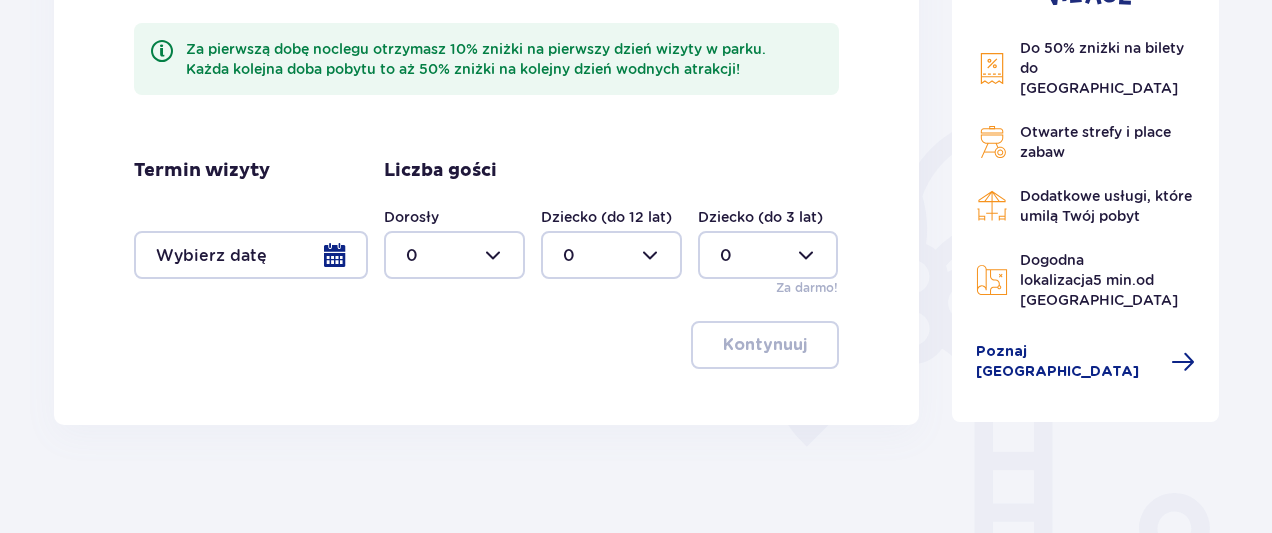 click at bounding box center [251, 255] 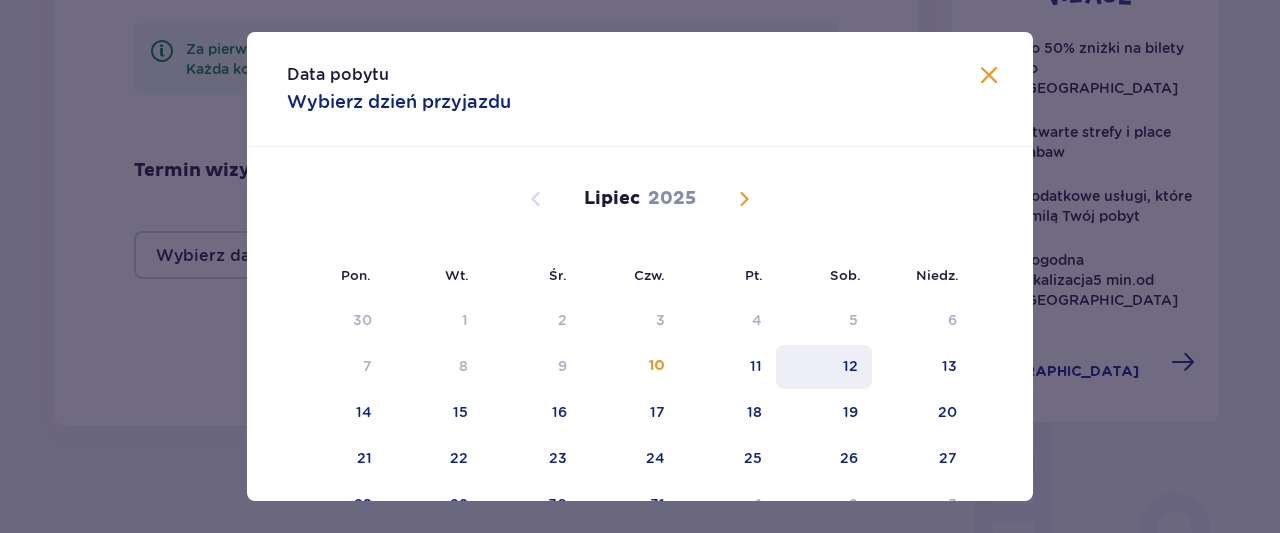 click on "12" at bounding box center [850, 366] 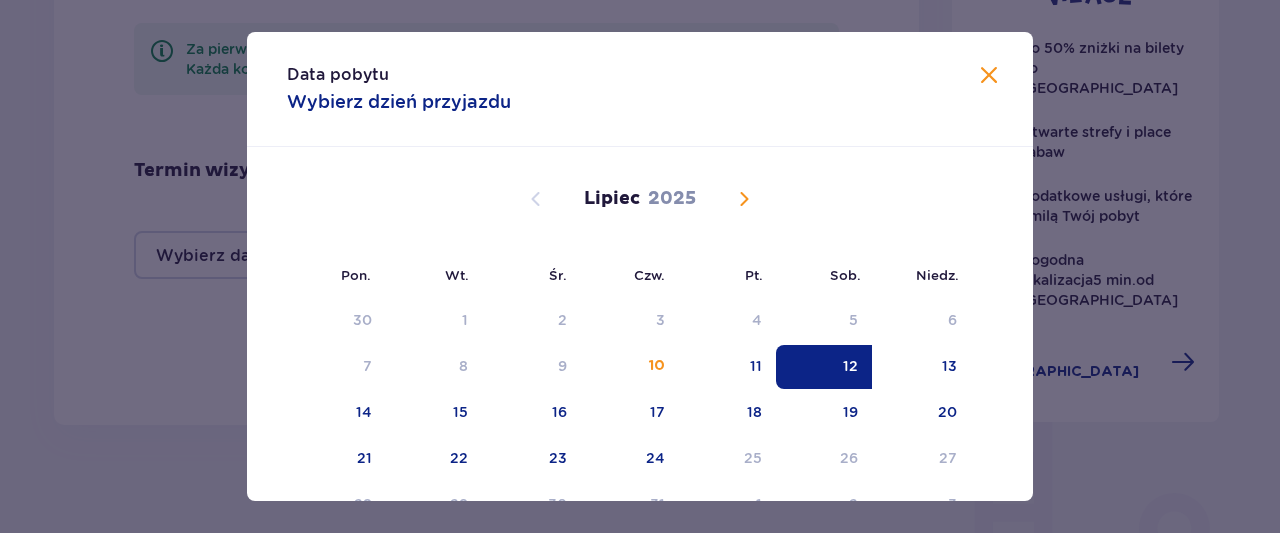 click at bounding box center [989, 76] 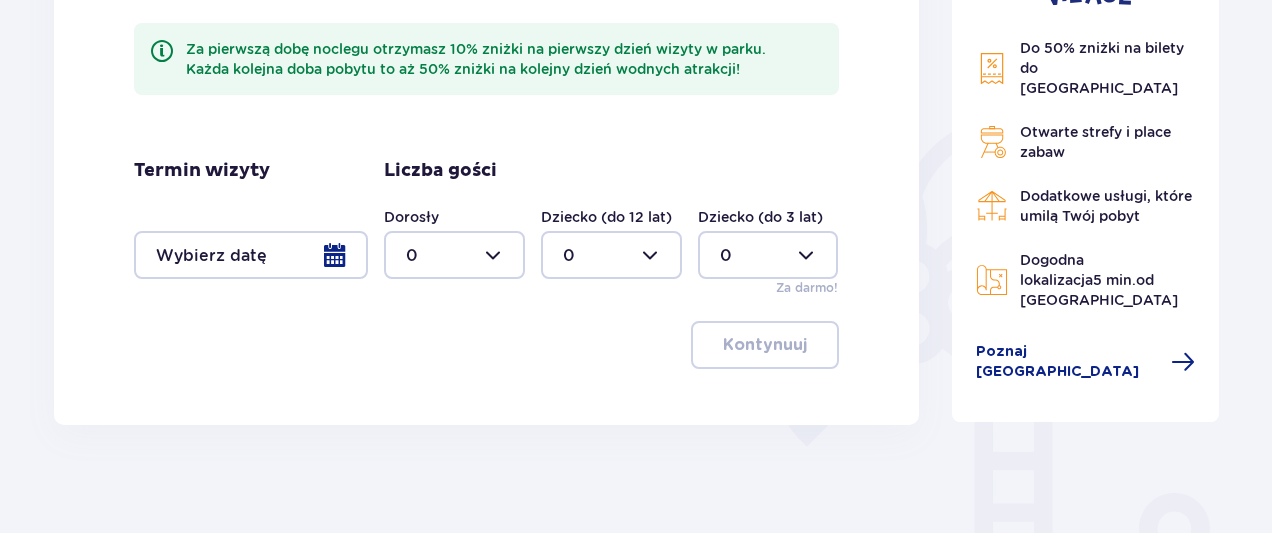 click at bounding box center [251, 255] 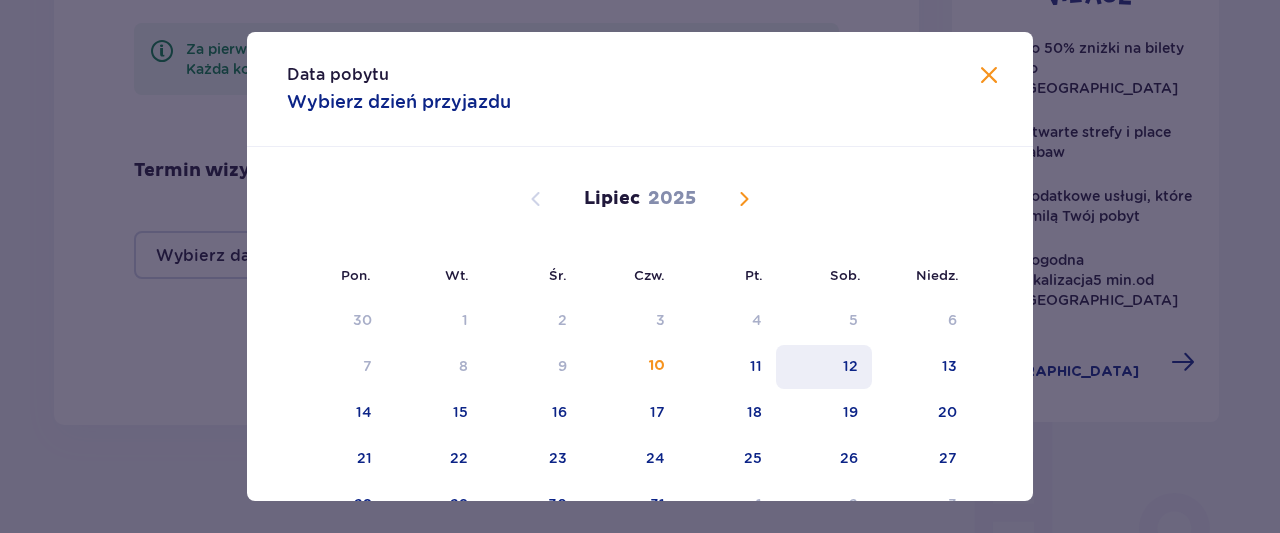 click on "12" at bounding box center [824, 367] 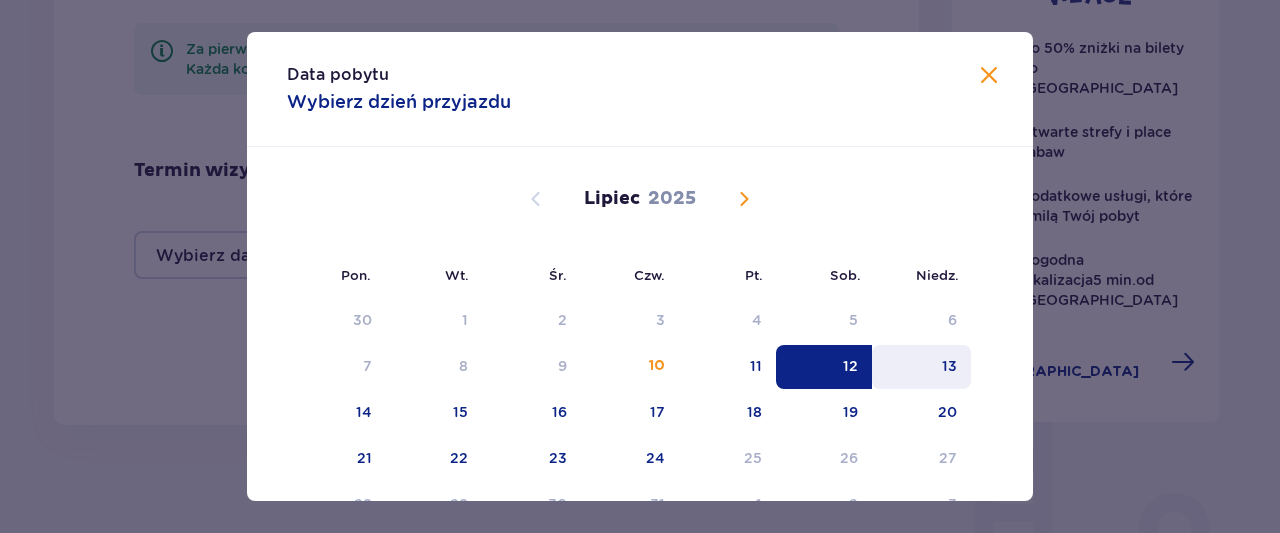 click on "13" at bounding box center (921, 367) 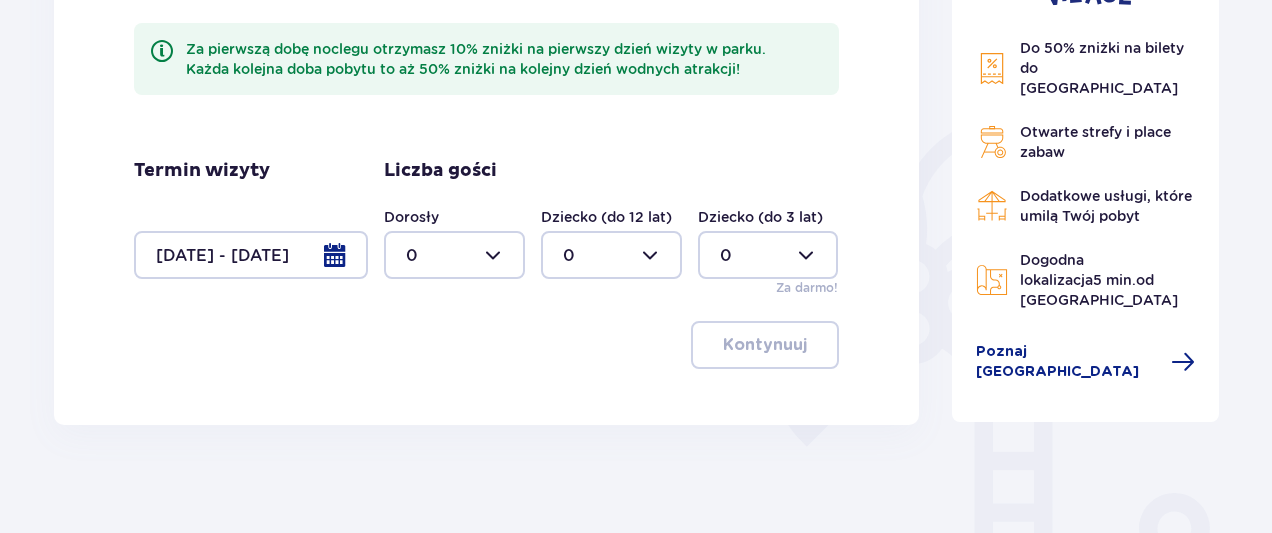 click at bounding box center (454, 255) 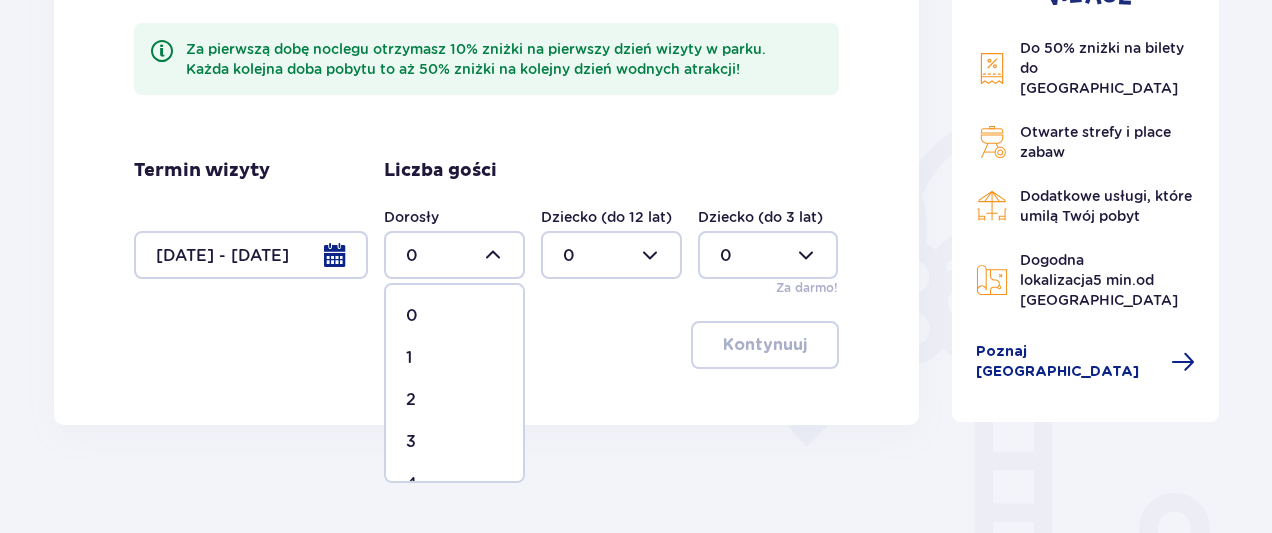 click on "2" at bounding box center [454, 400] 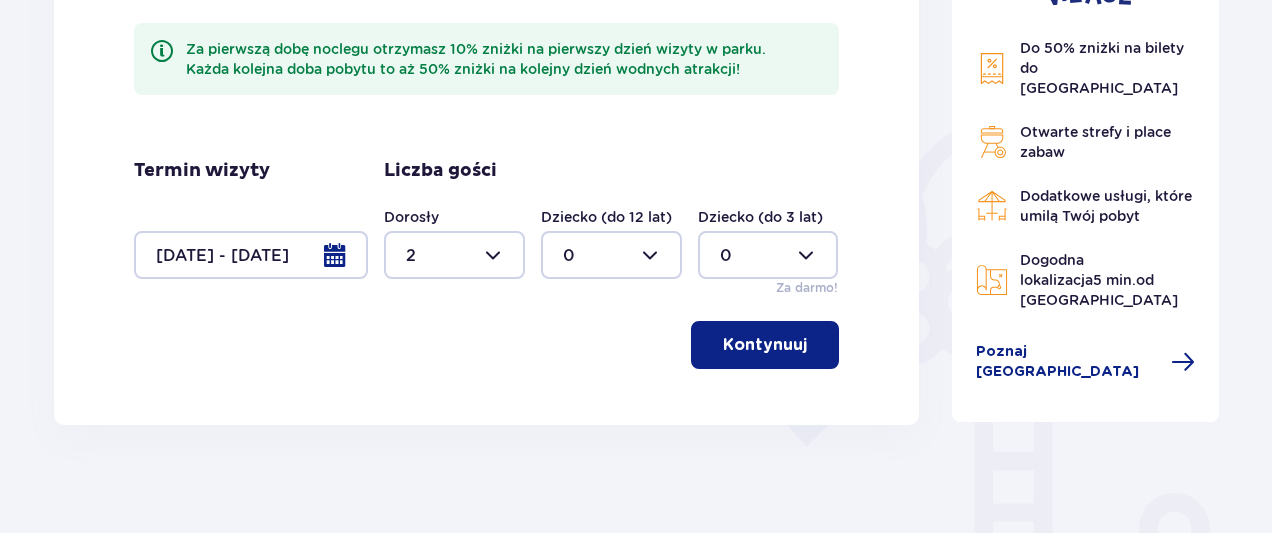 type on "2" 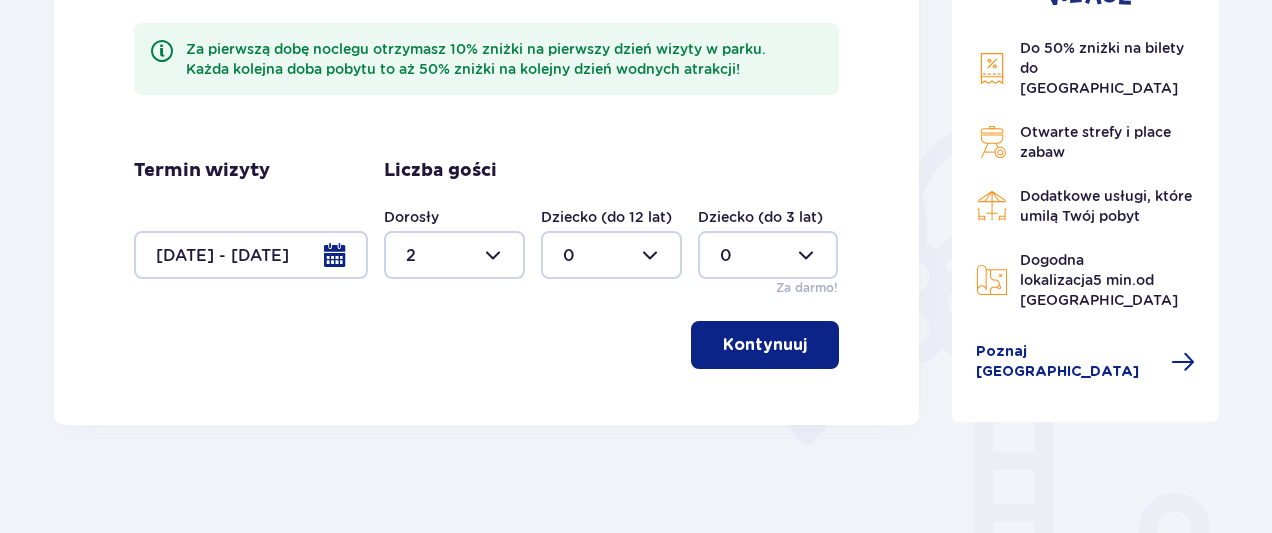 click on "Kontynuuj" at bounding box center (765, 345) 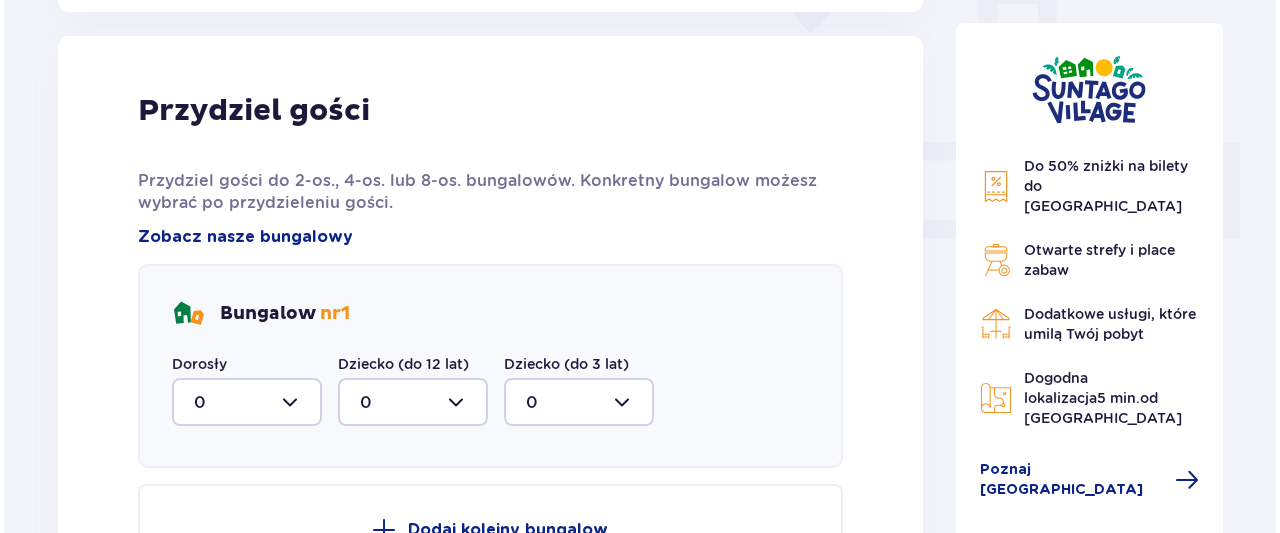scroll, scrollTop: 806, scrollLeft: 0, axis: vertical 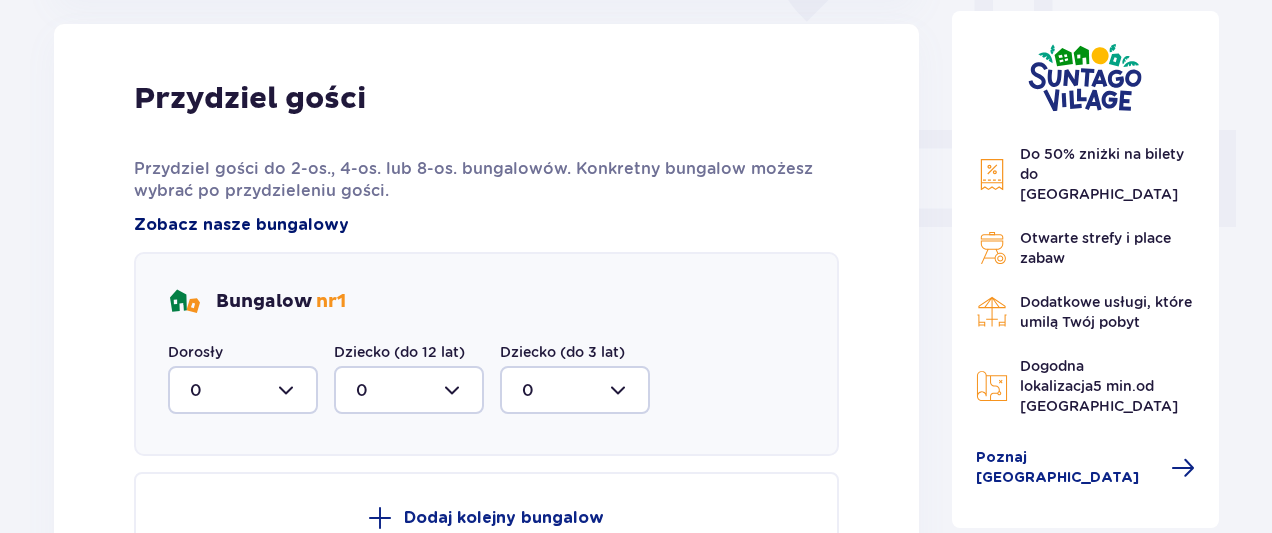click on "Zobacz nasze bungalowy" at bounding box center [241, 225] 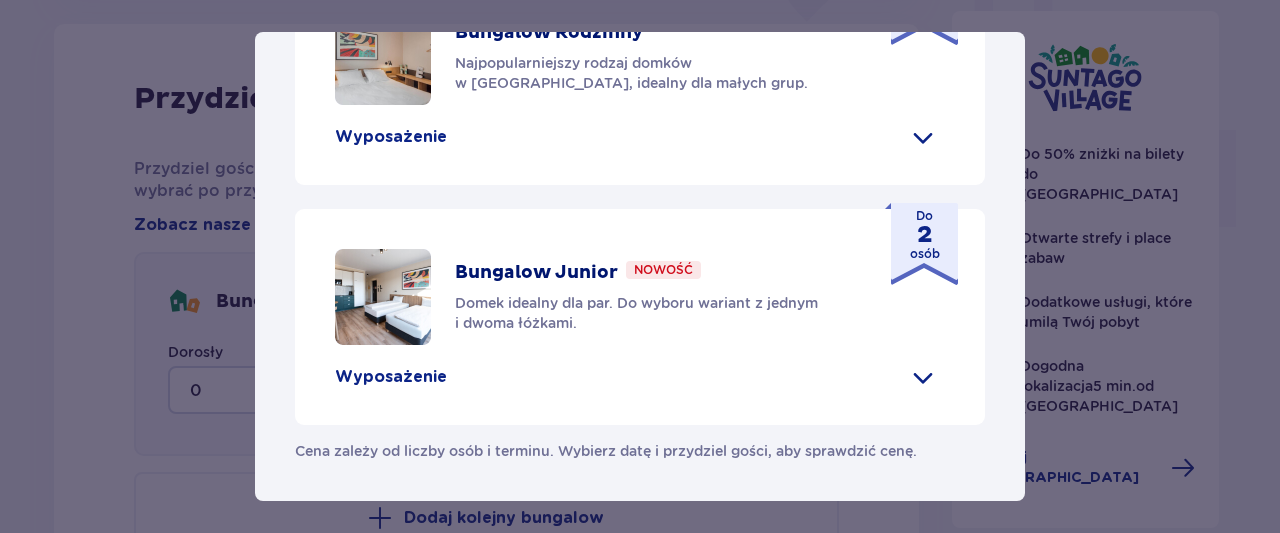 scroll, scrollTop: 1209, scrollLeft: 0, axis: vertical 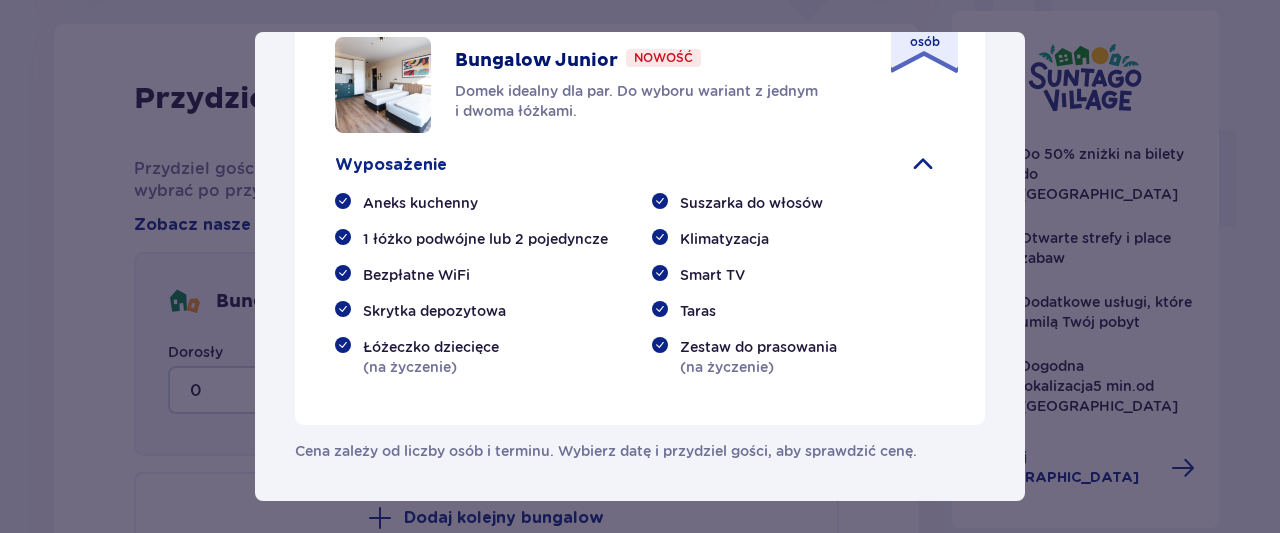 click on "Bungalow Junior" at bounding box center [536, 61] 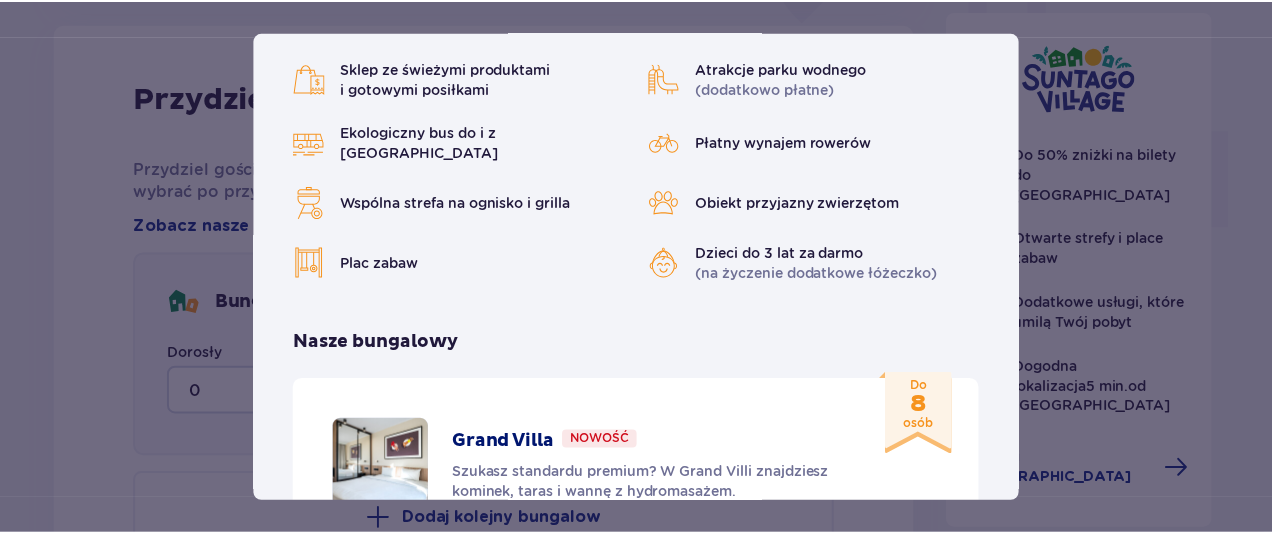 scroll, scrollTop: 0, scrollLeft: 0, axis: both 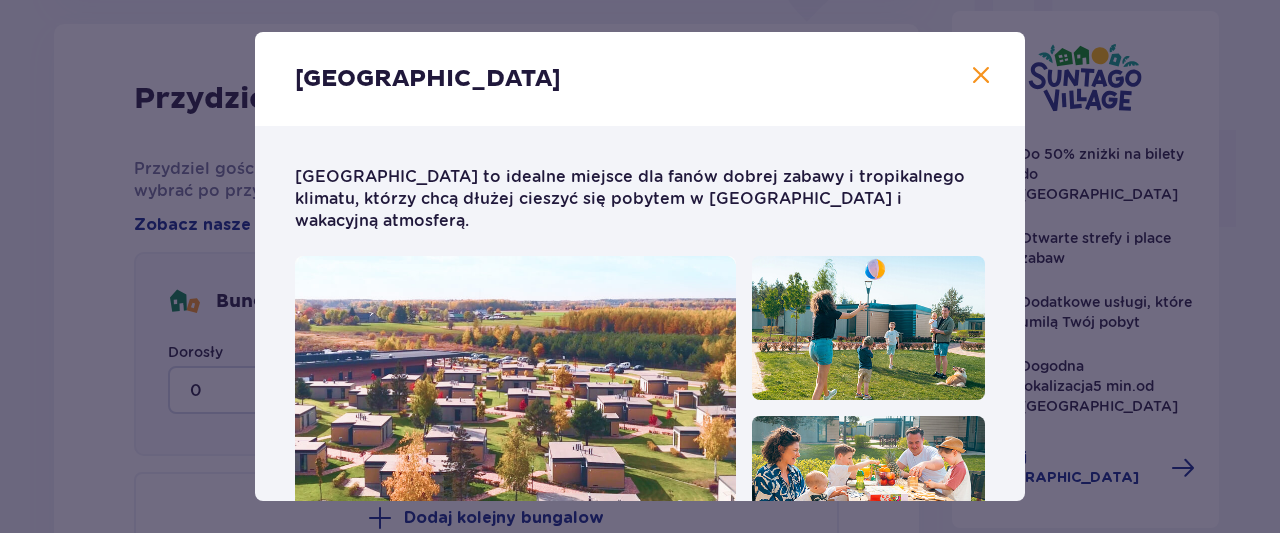 click at bounding box center [981, 76] 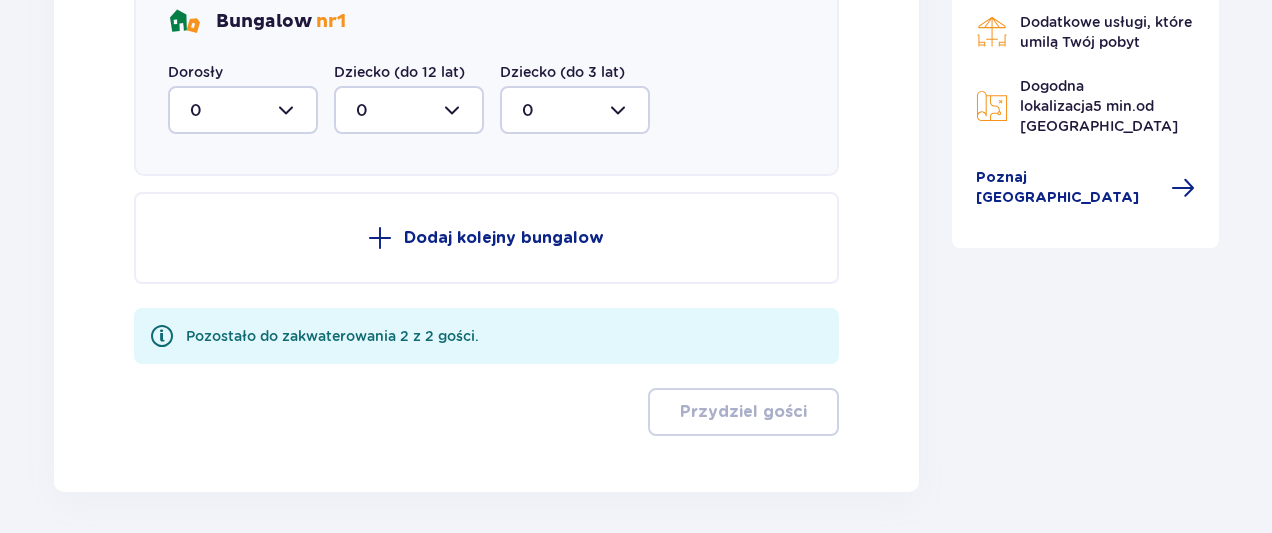 scroll, scrollTop: 1116, scrollLeft: 0, axis: vertical 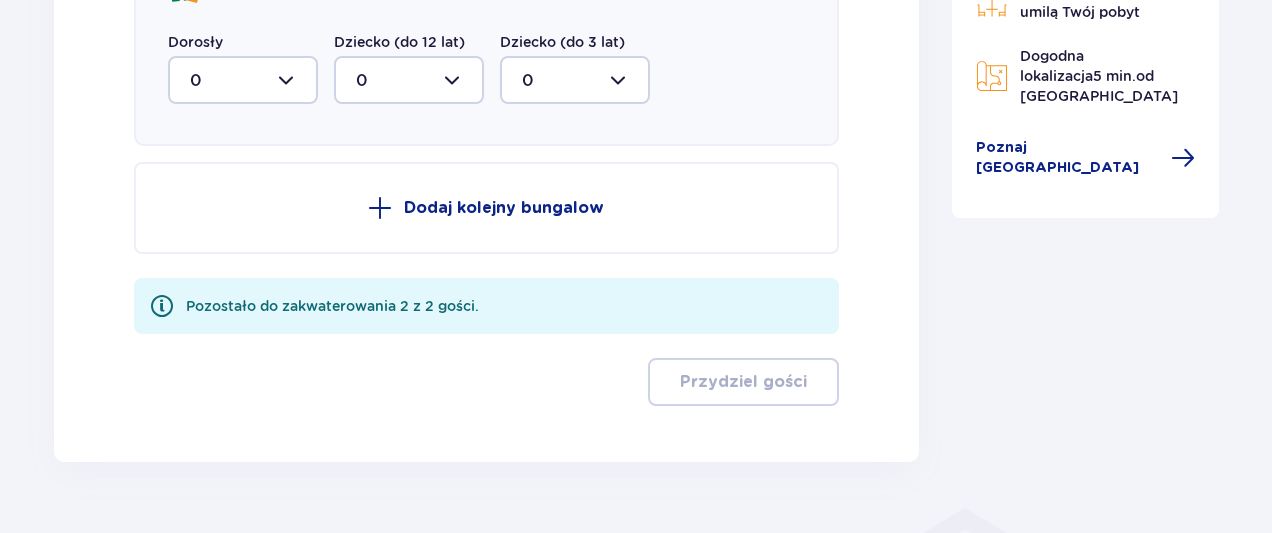 click at bounding box center [243, 80] 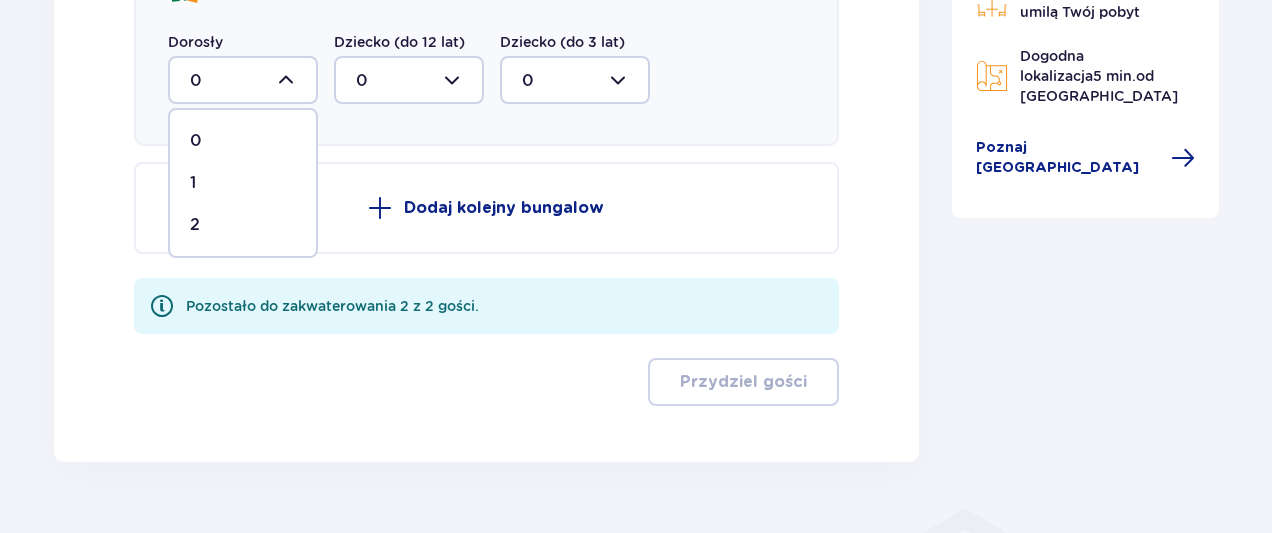 click on "2" at bounding box center (243, 225) 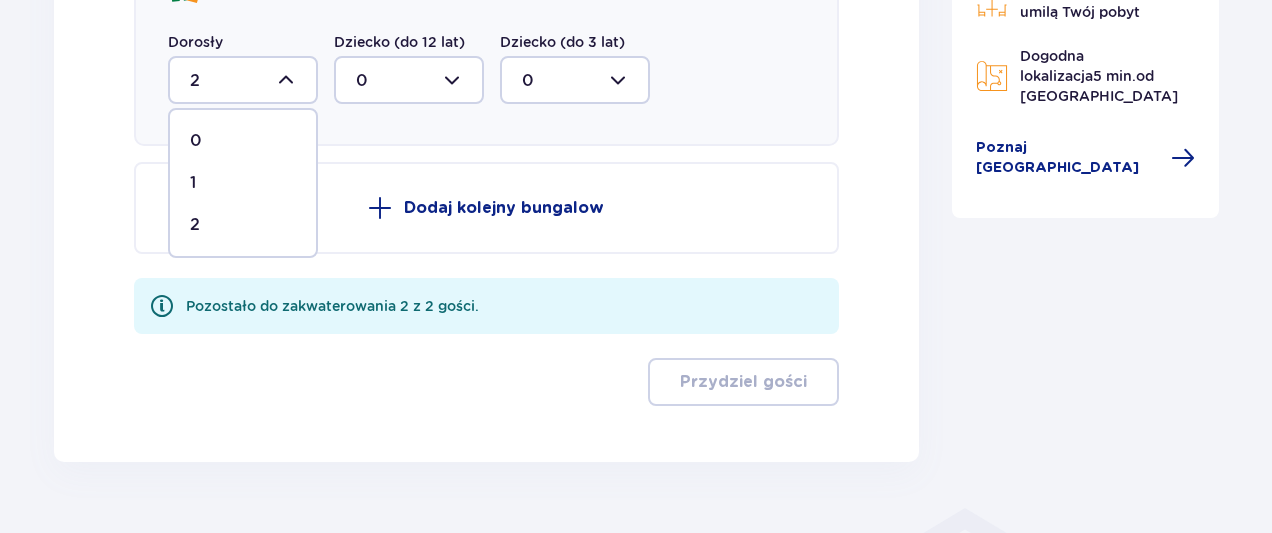 scroll, scrollTop: 968, scrollLeft: 0, axis: vertical 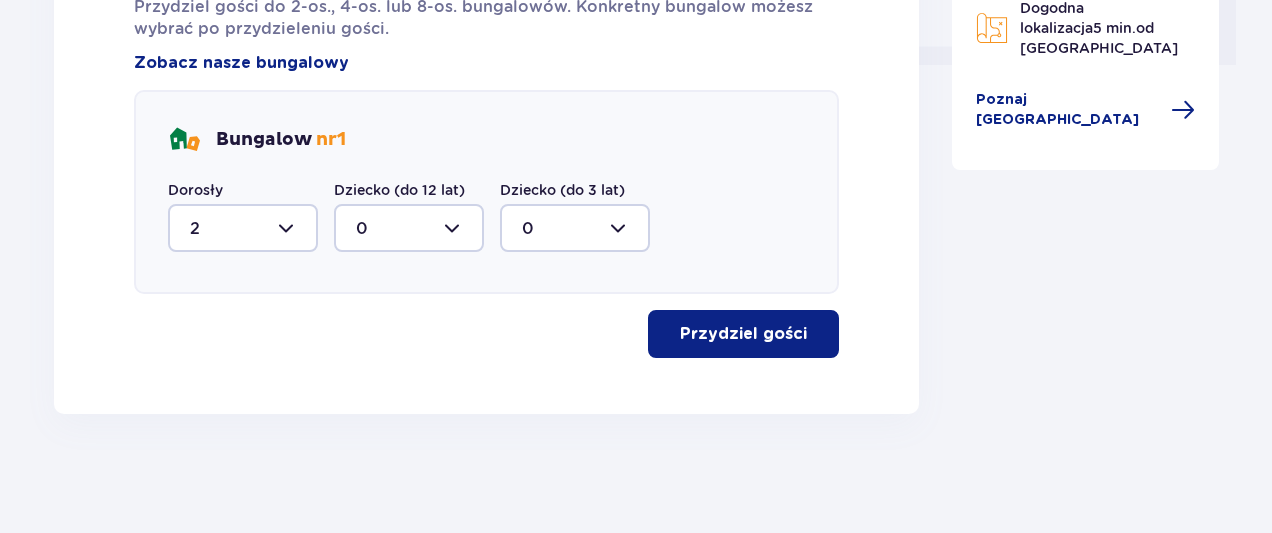 click on "Przydziel gości" at bounding box center [743, 334] 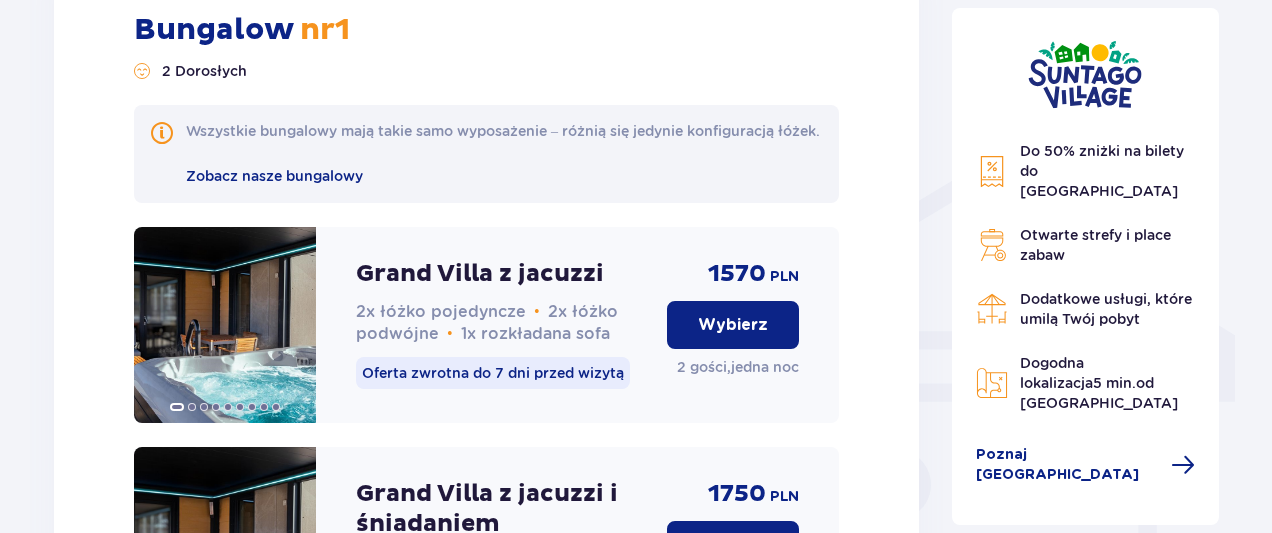 scroll, scrollTop: 1453, scrollLeft: 0, axis: vertical 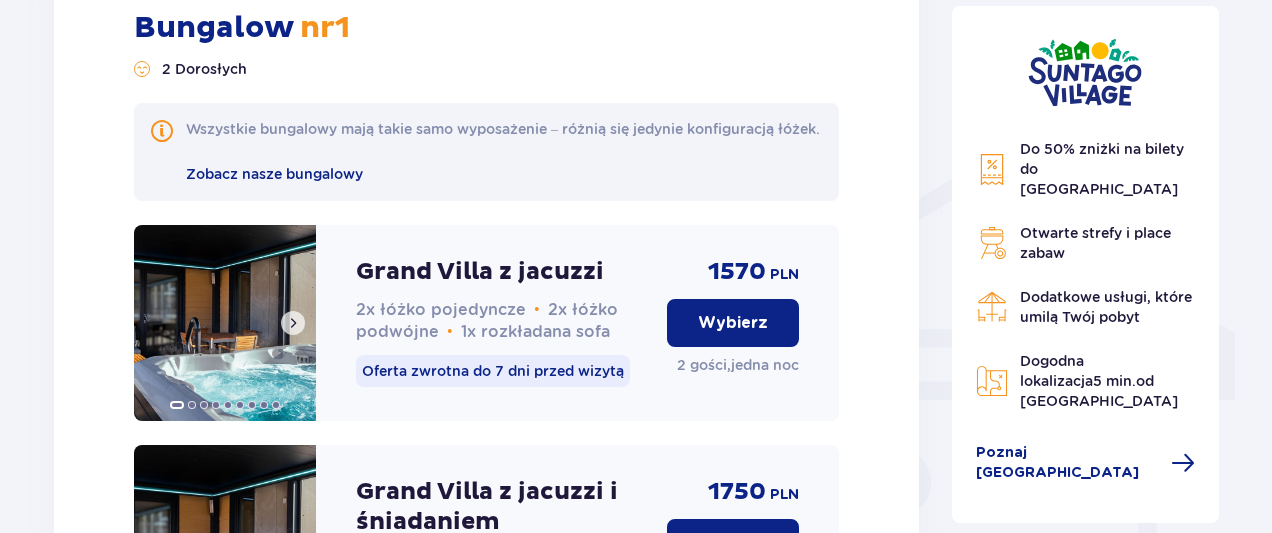 click at bounding box center (225, 323) 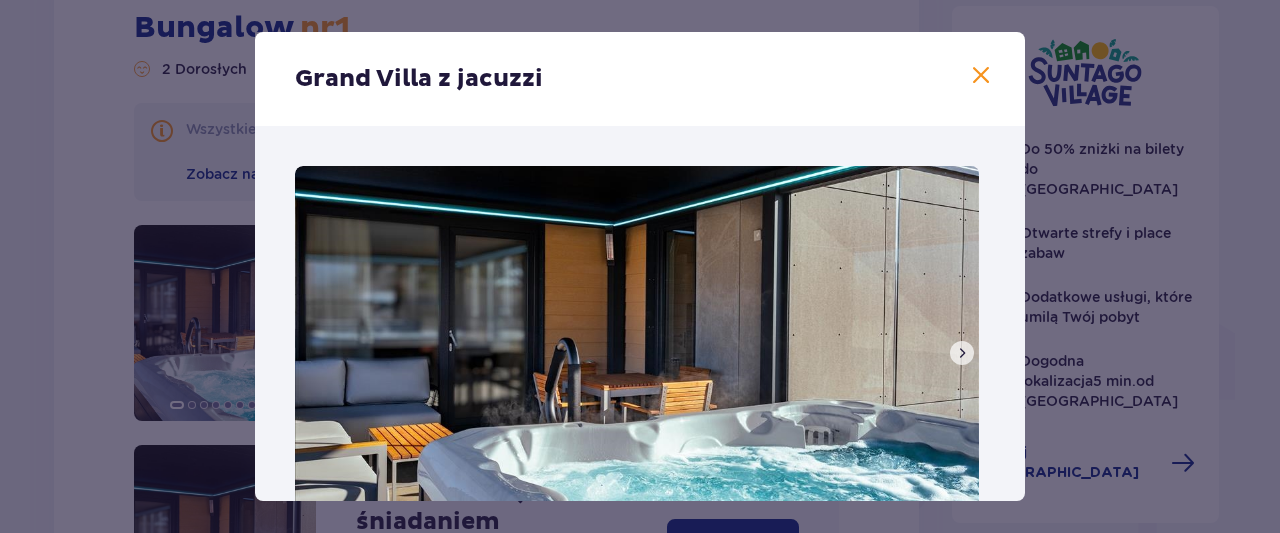 click at bounding box center (962, 353) 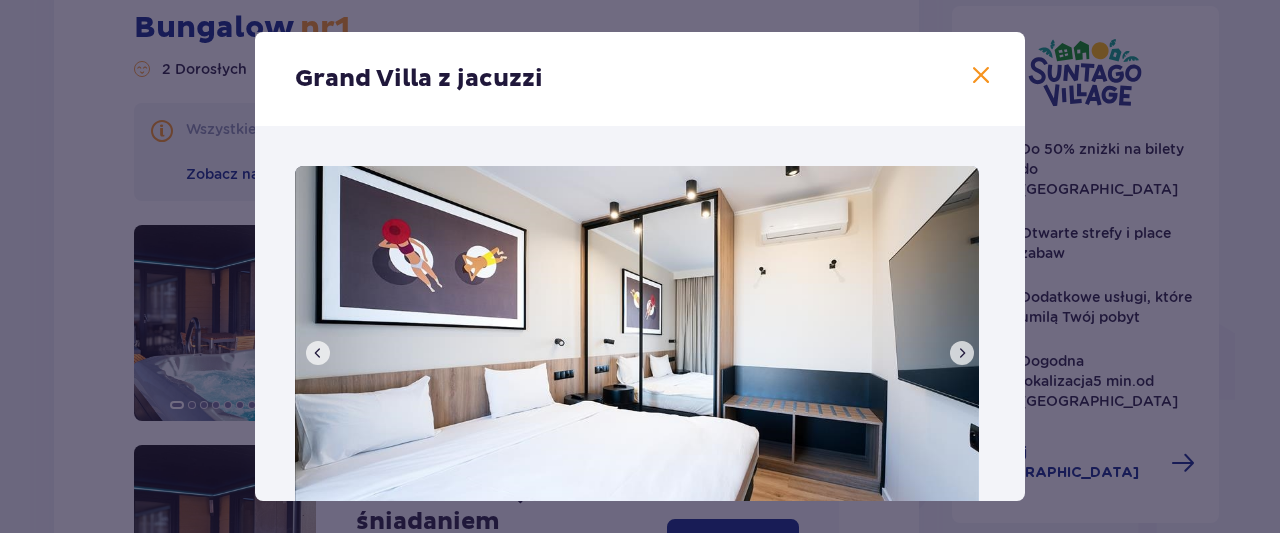 click at bounding box center (962, 353) 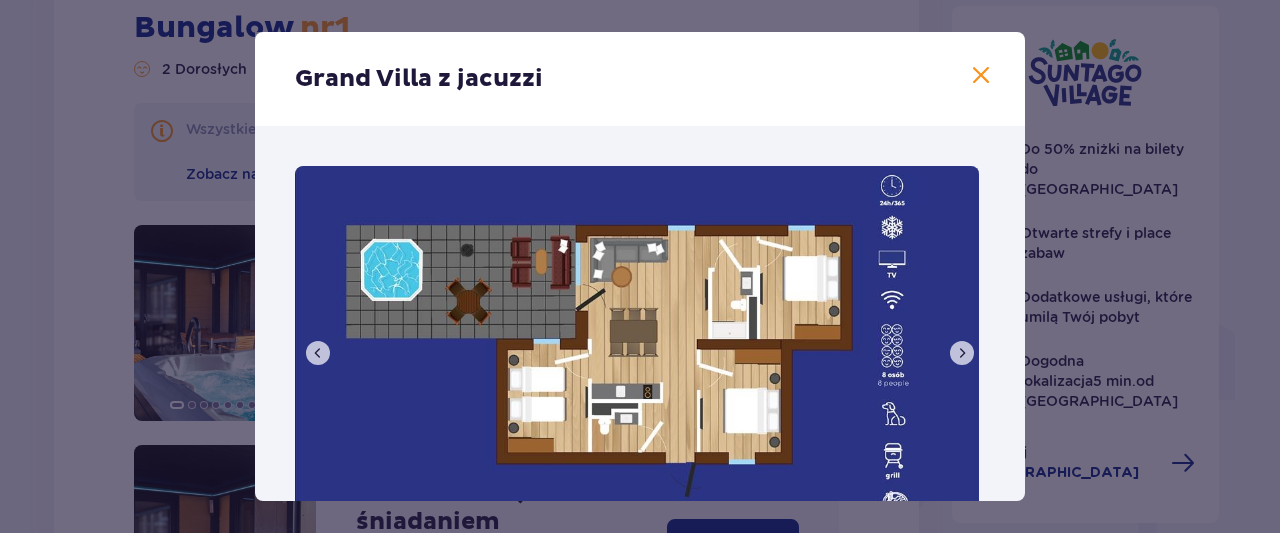 click at bounding box center [962, 353] 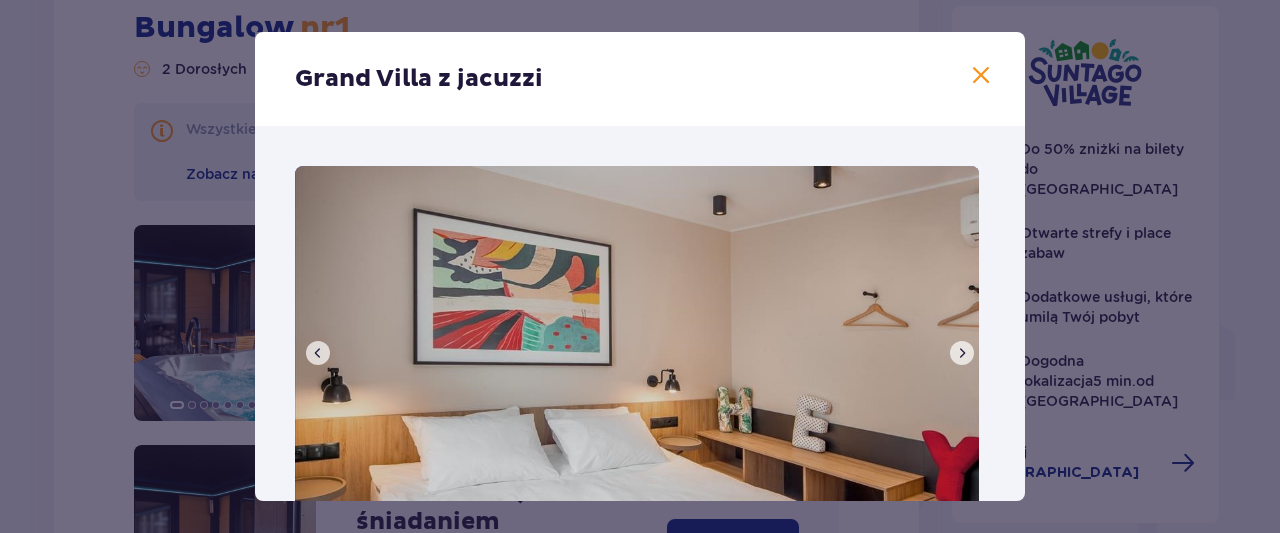 click at bounding box center (962, 353) 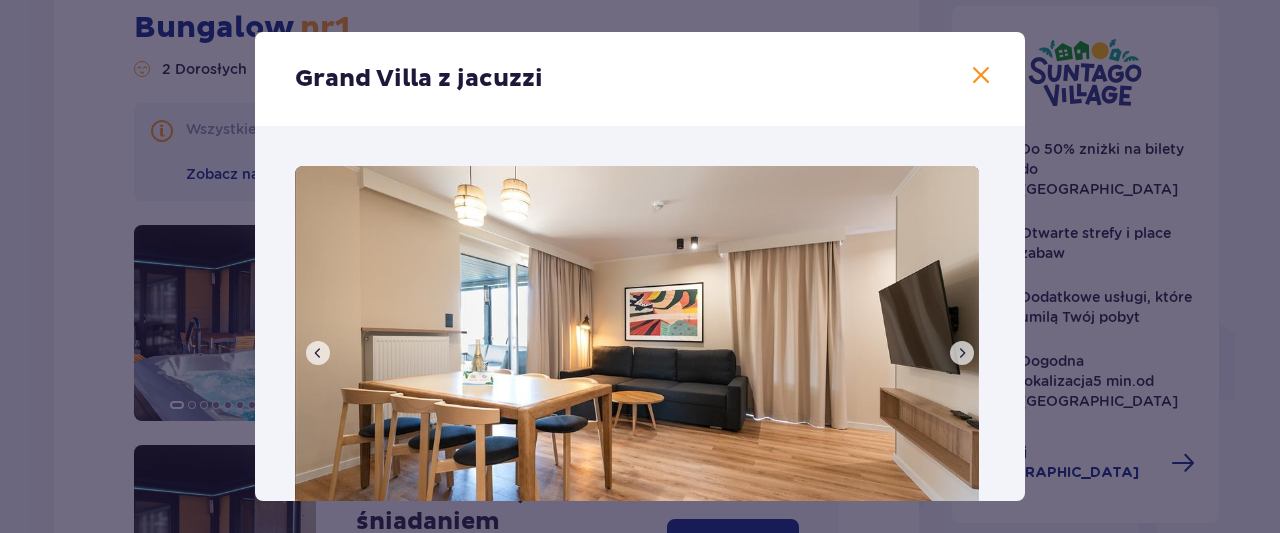 click at bounding box center (962, 353) 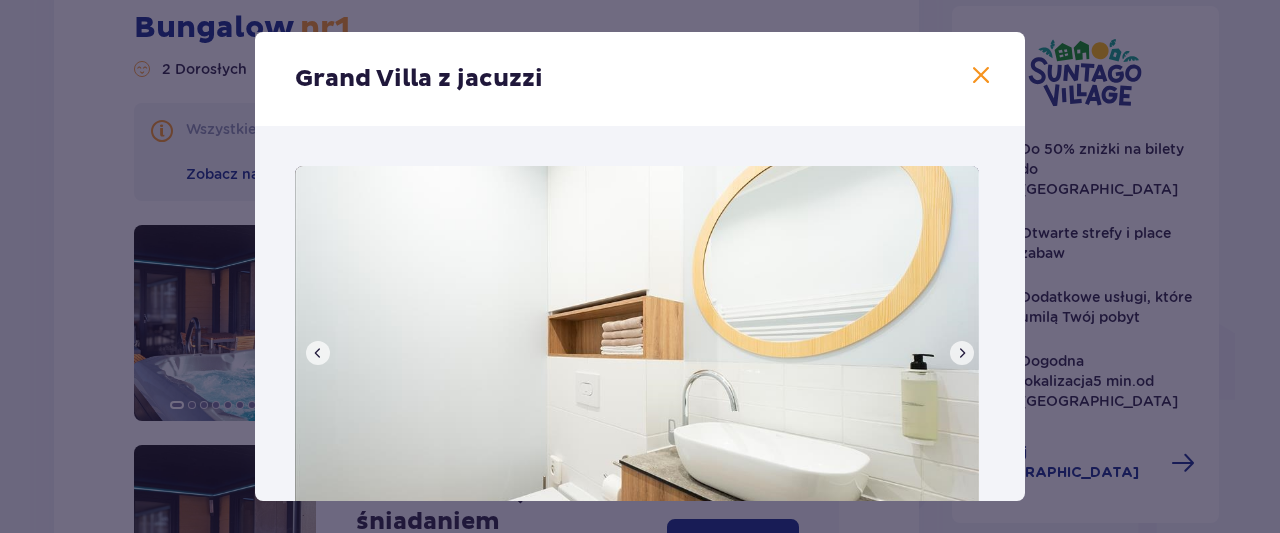 click at bounding box center (962, 353) 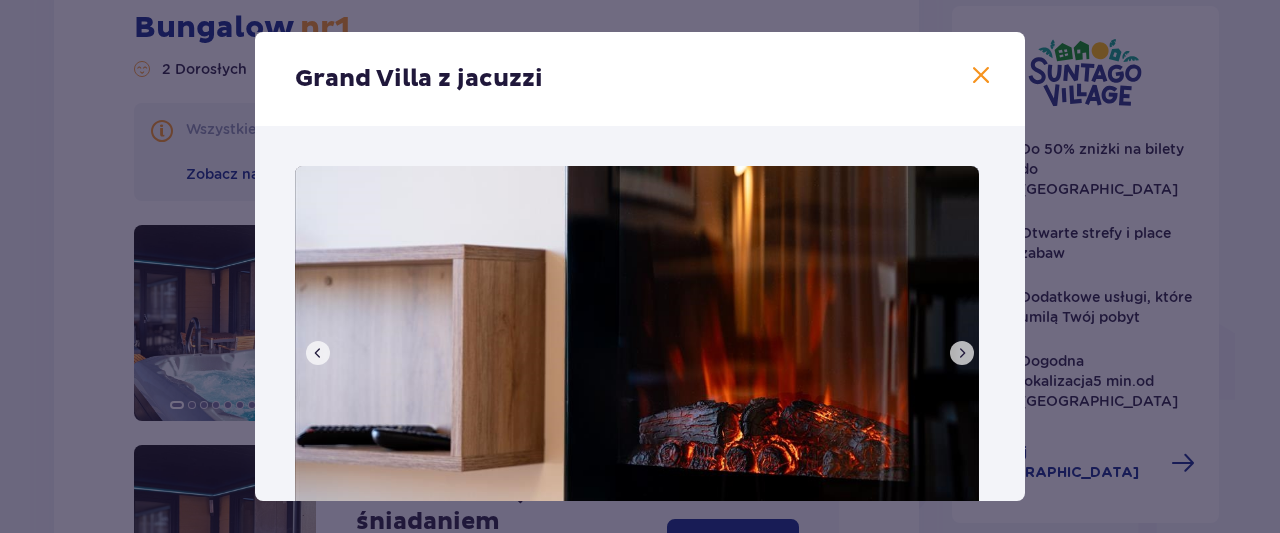 click at bounding box center (962, 353) 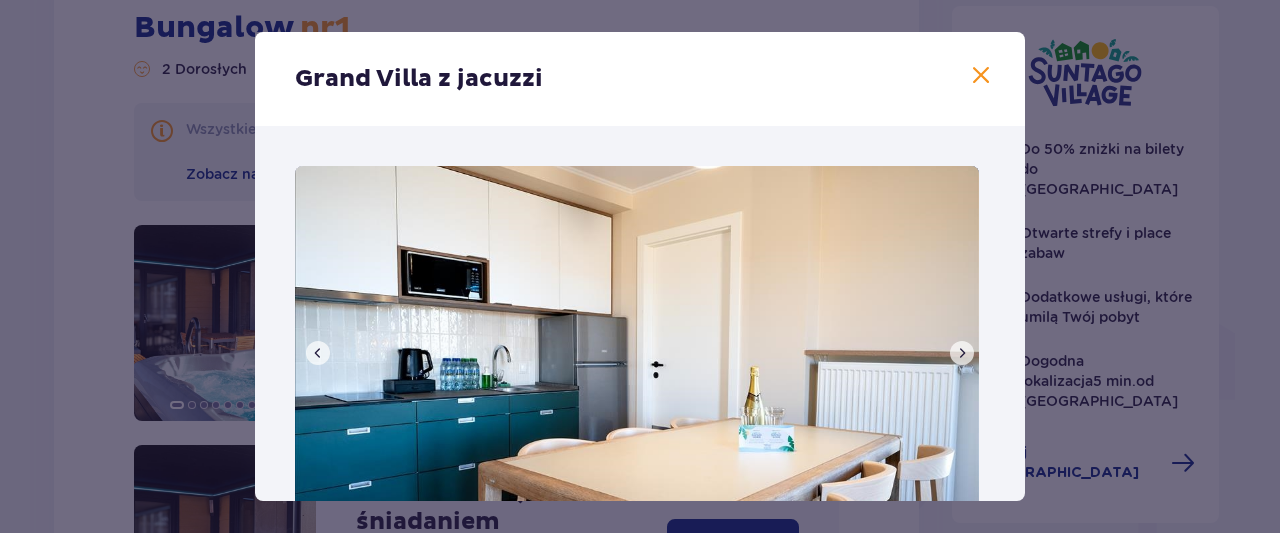 click at bounding box center (962, 353) 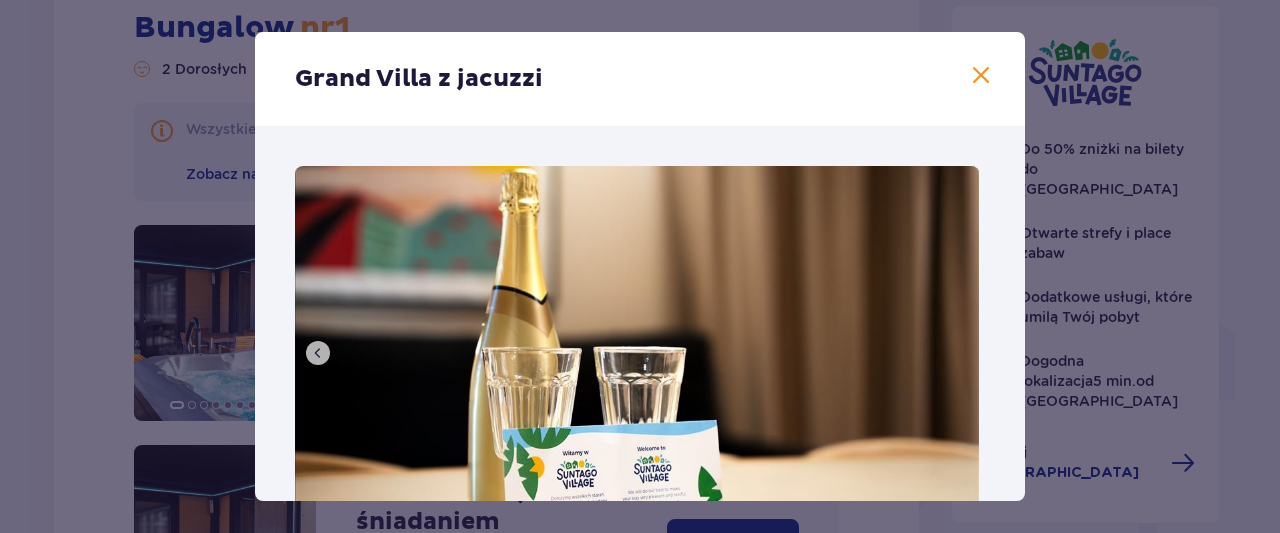 click at bounding box center [637, 351] 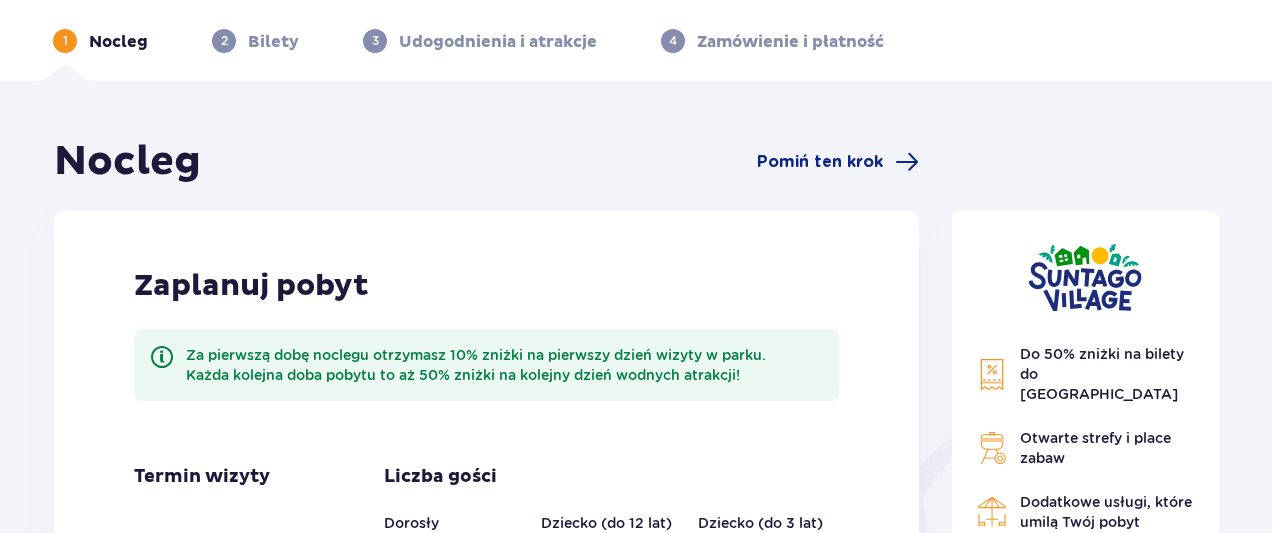 scroll, scrollTop: 0, scrollLeft: 0, axis: both 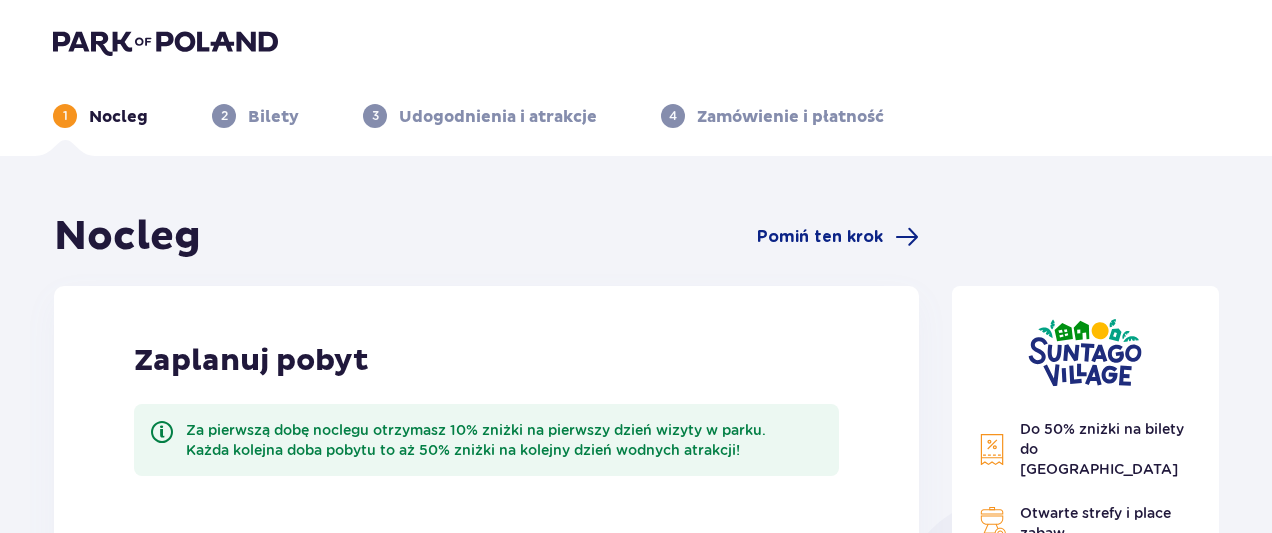 click on "Bilety" at bounding box center (273, 117) 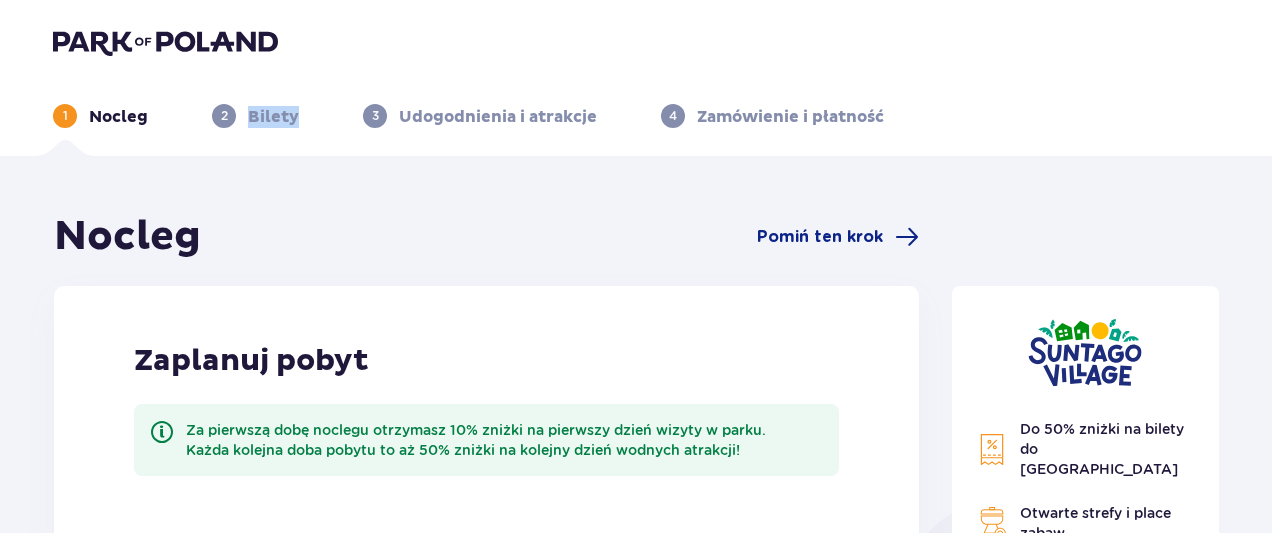 click on "Bilety" at bounding box center (273, 117) 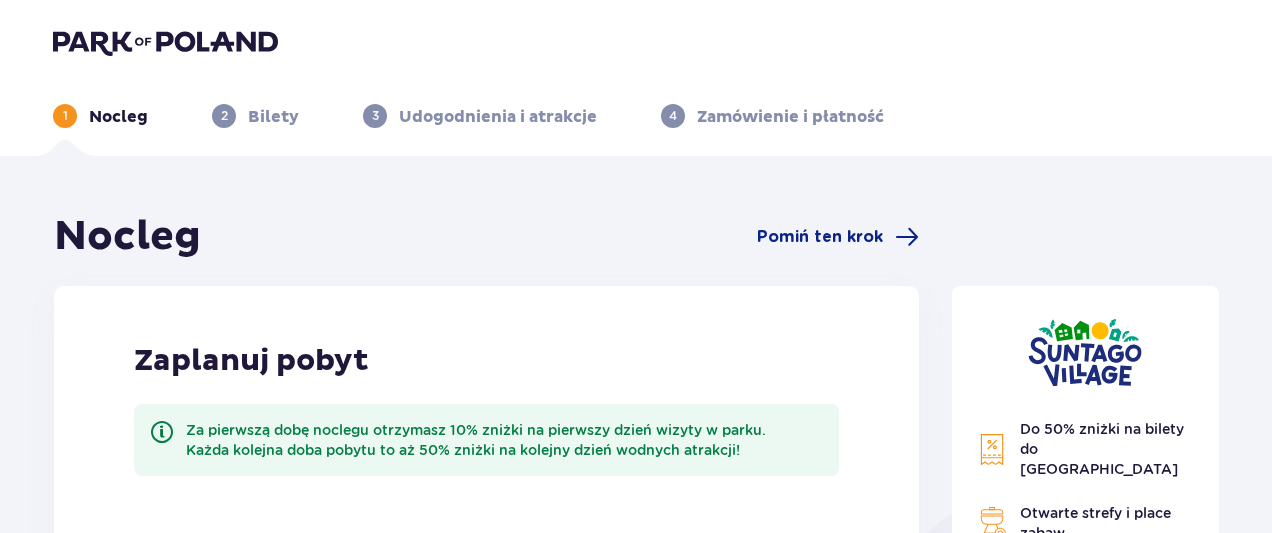 click on "2" at bounding box center [224, 116] 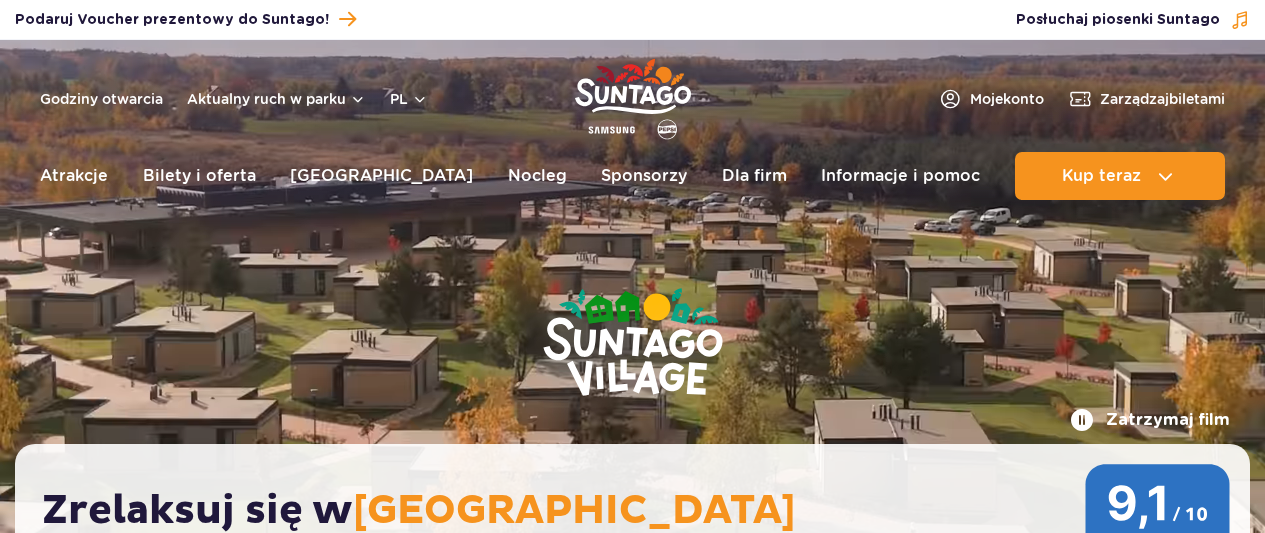 scroll, scrollTop: 0, scrollLeft: 0, axis: both 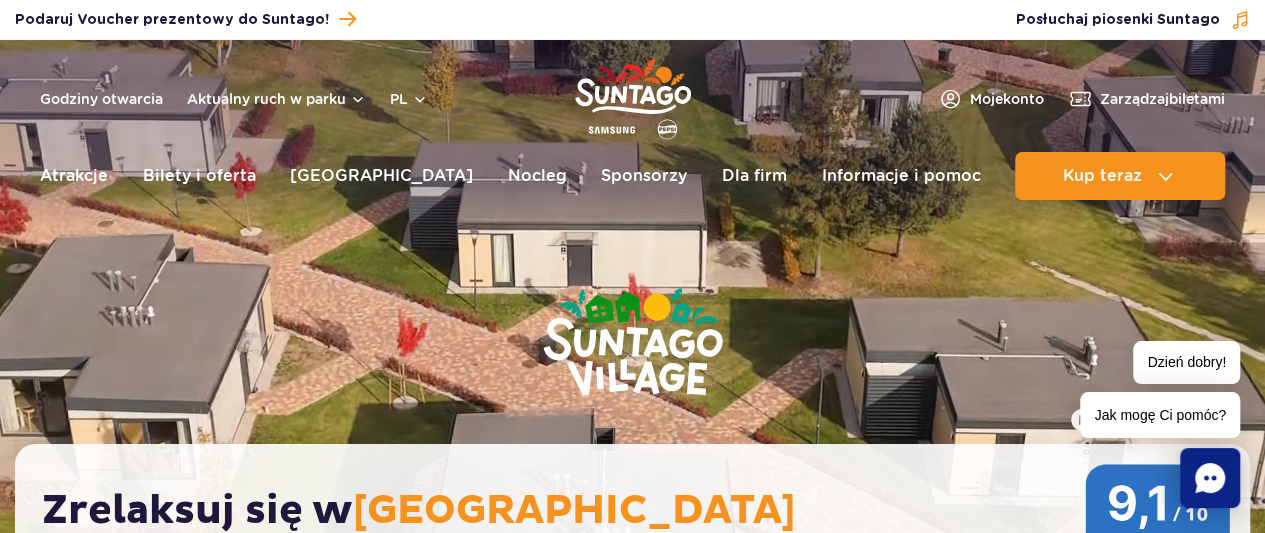 click on "Nocleg" at bounding box center [537, 176] 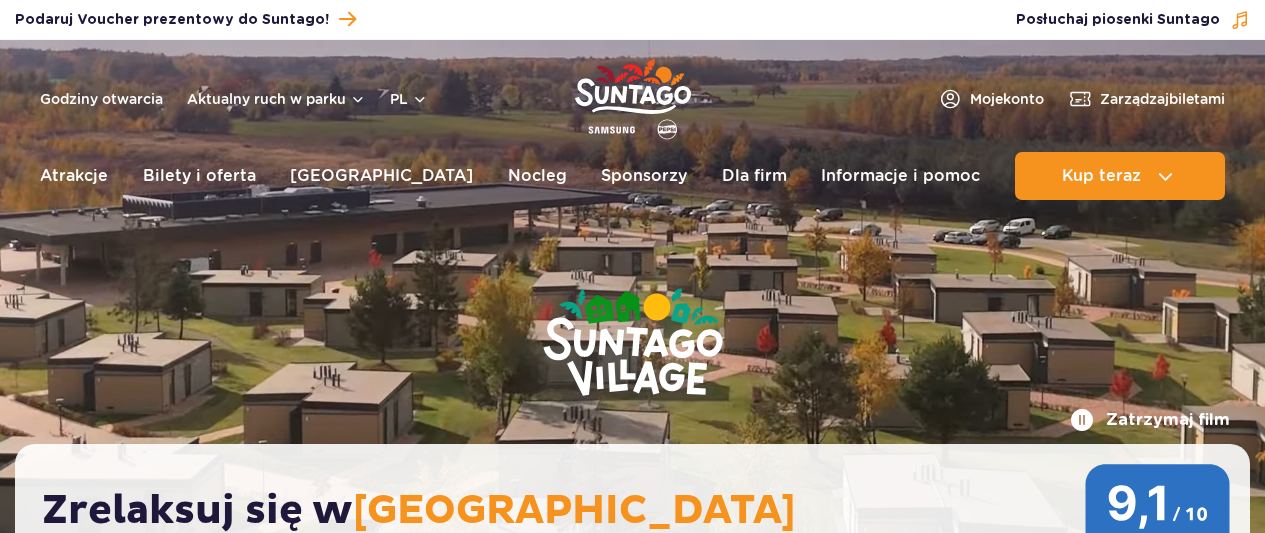scroll, scrollTop: 0, scrollLeft: 0, axis: both 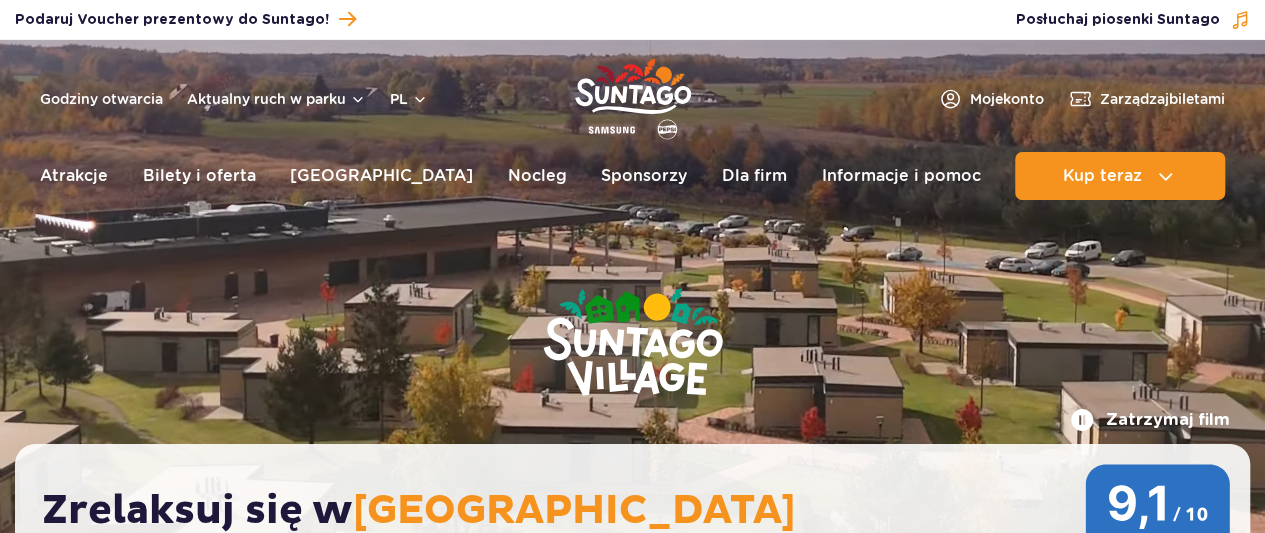 click on "Nocleg" at bounding box center [537, 176] 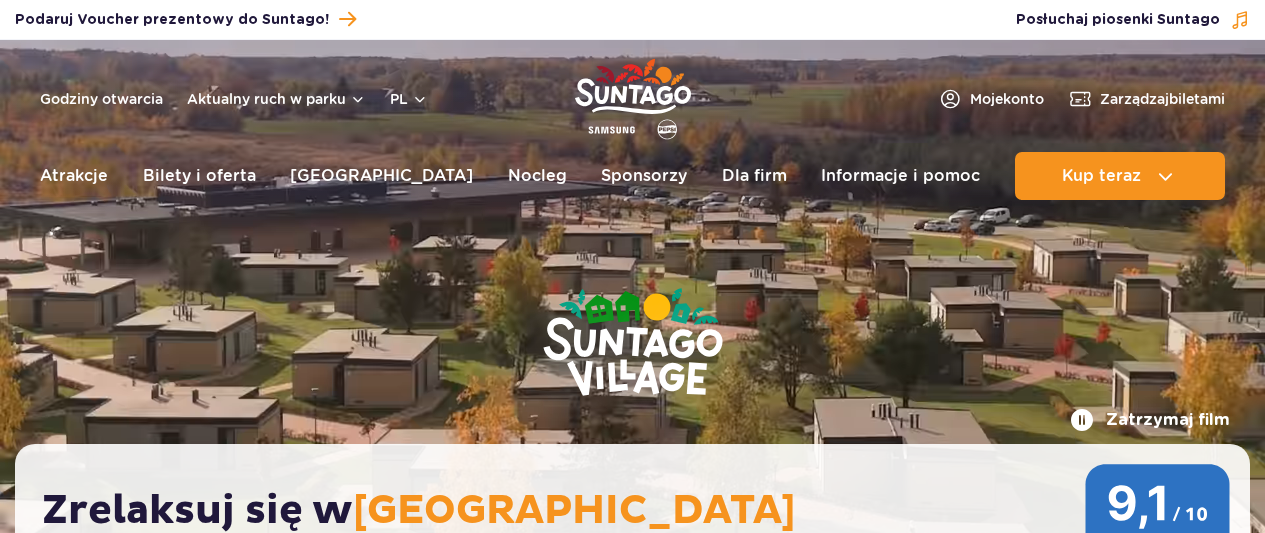 scroll, scrollTop: 0, scrollLeft: 0, axis: both 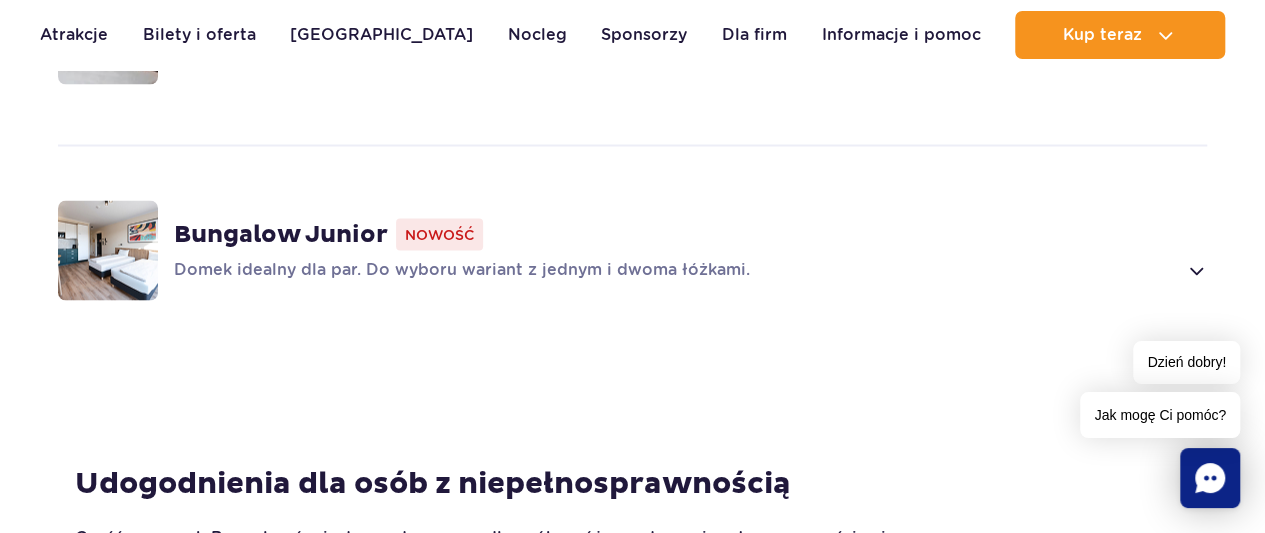 click at bounding box center (1195, 270) 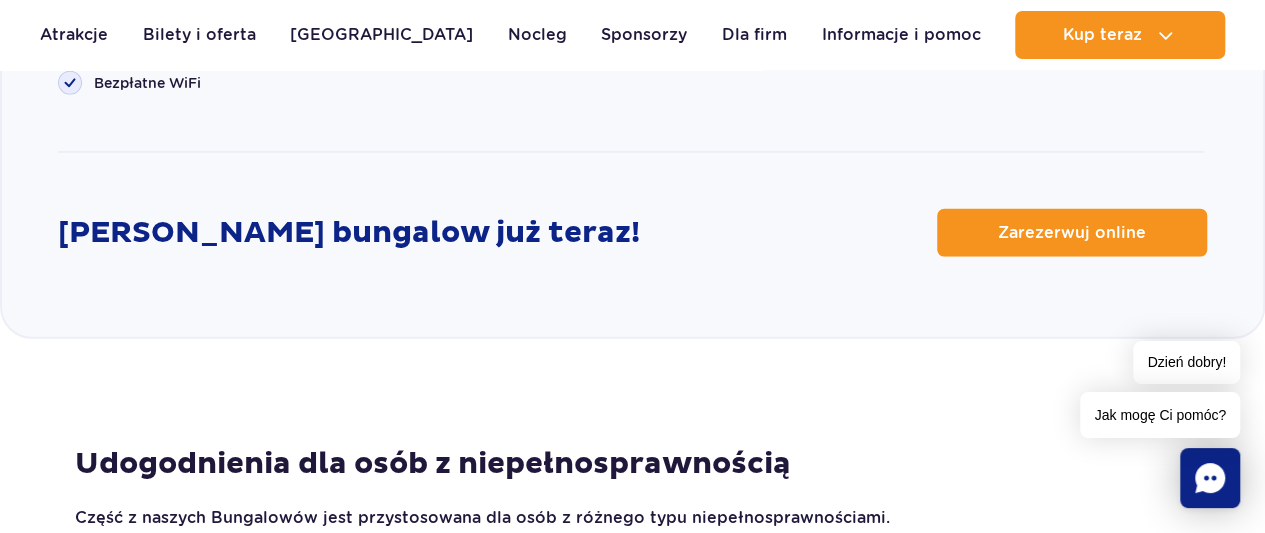 scroll, scrollTop: 2908, scrollLeft: 0, axis: vertical 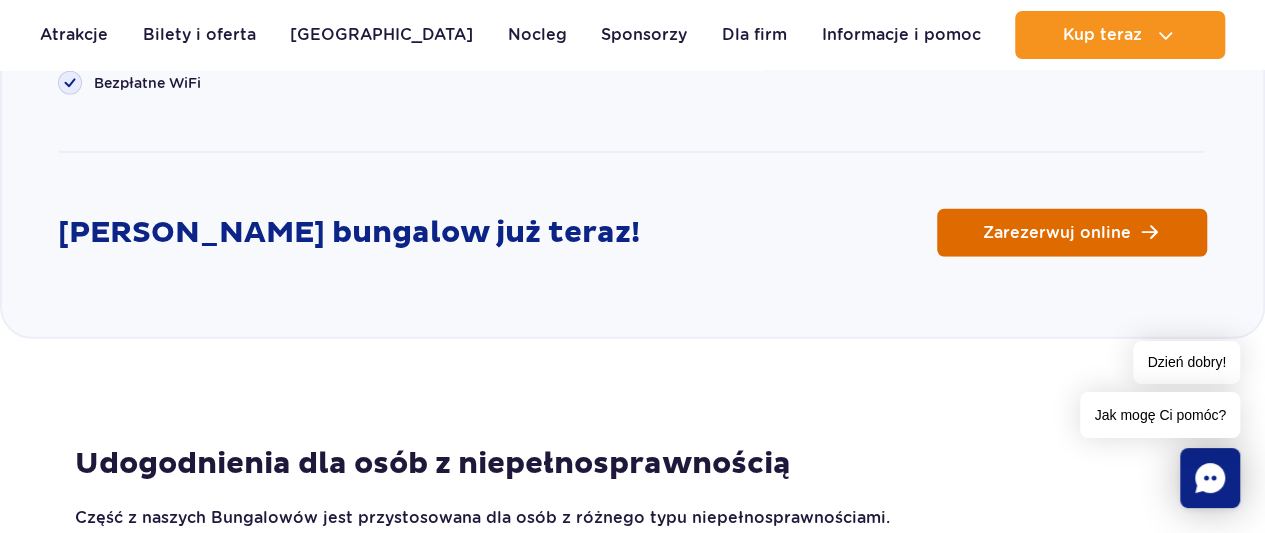 click on "Zarezerwuj online" at bounding box center [1072, 233] 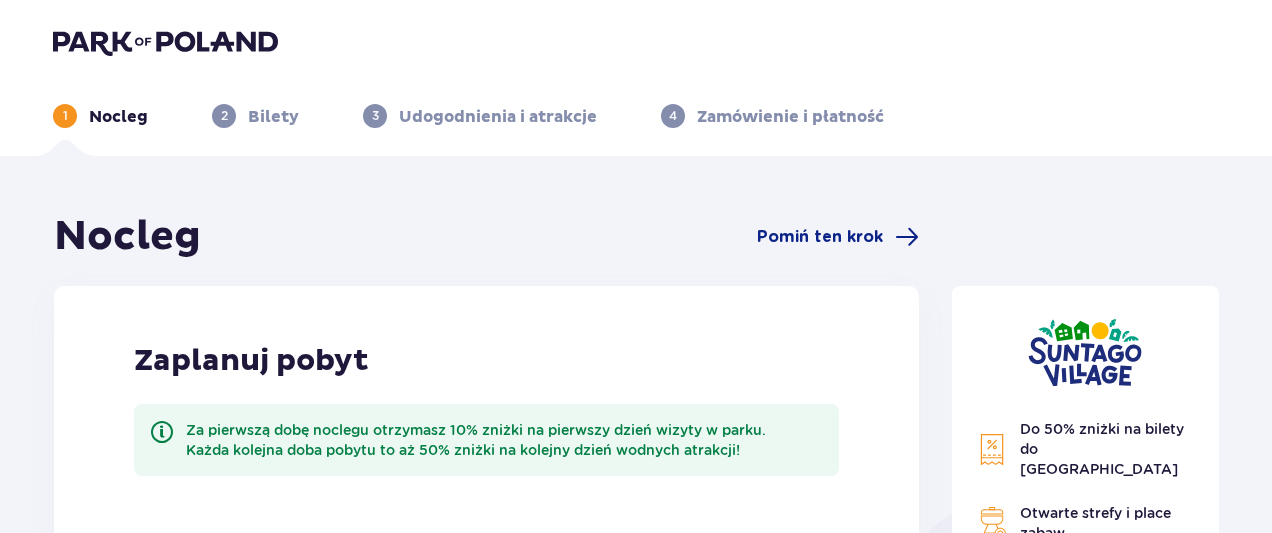 scroll, scrollTop: 0, scrollLeft: 0, axis: both 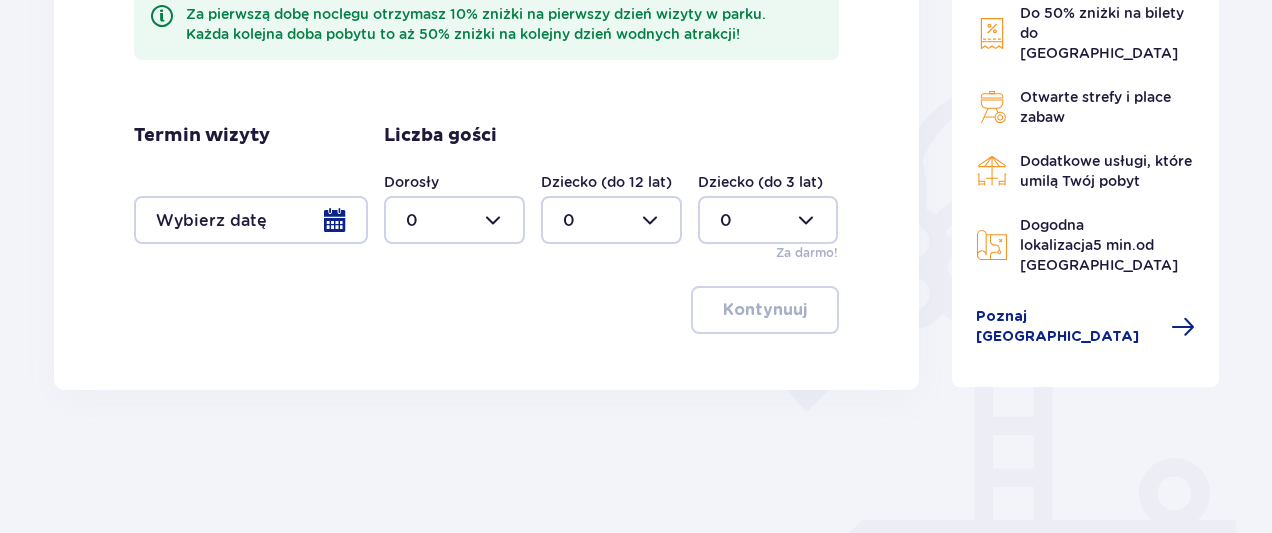 click at bounding box center [251, 220] 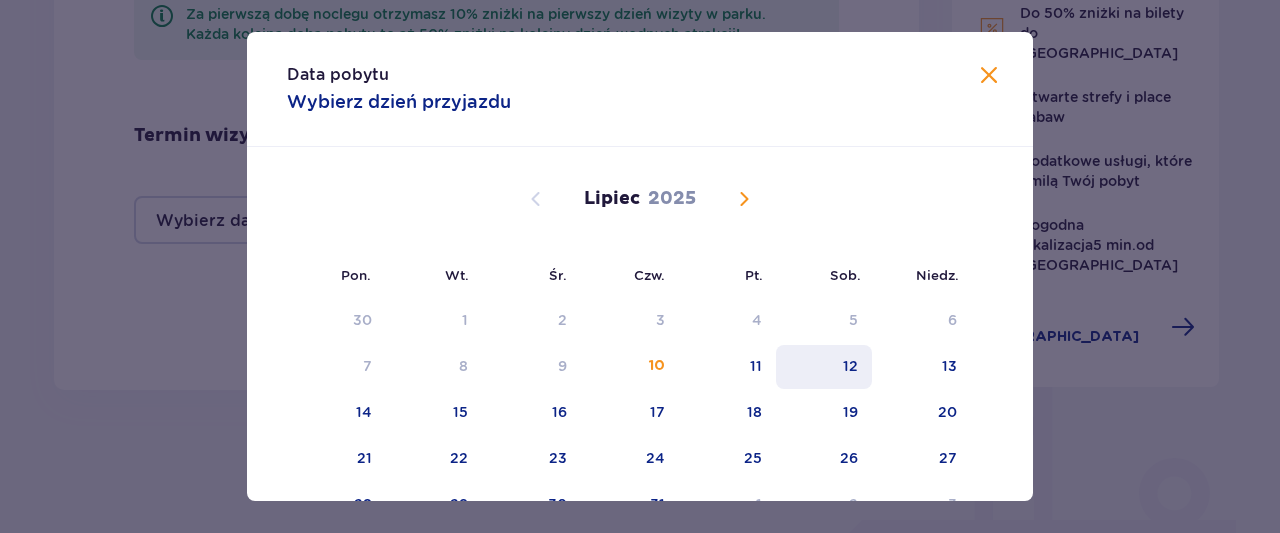click on "12" at bounding box center [824, 367] 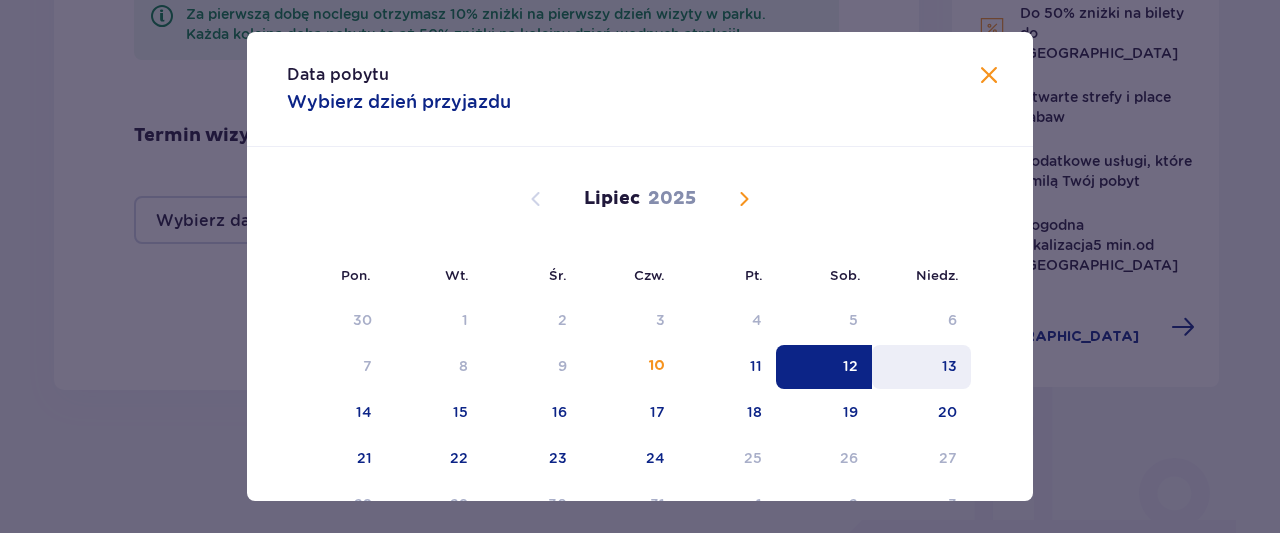 click on "13" at bounding box center [921, 367] 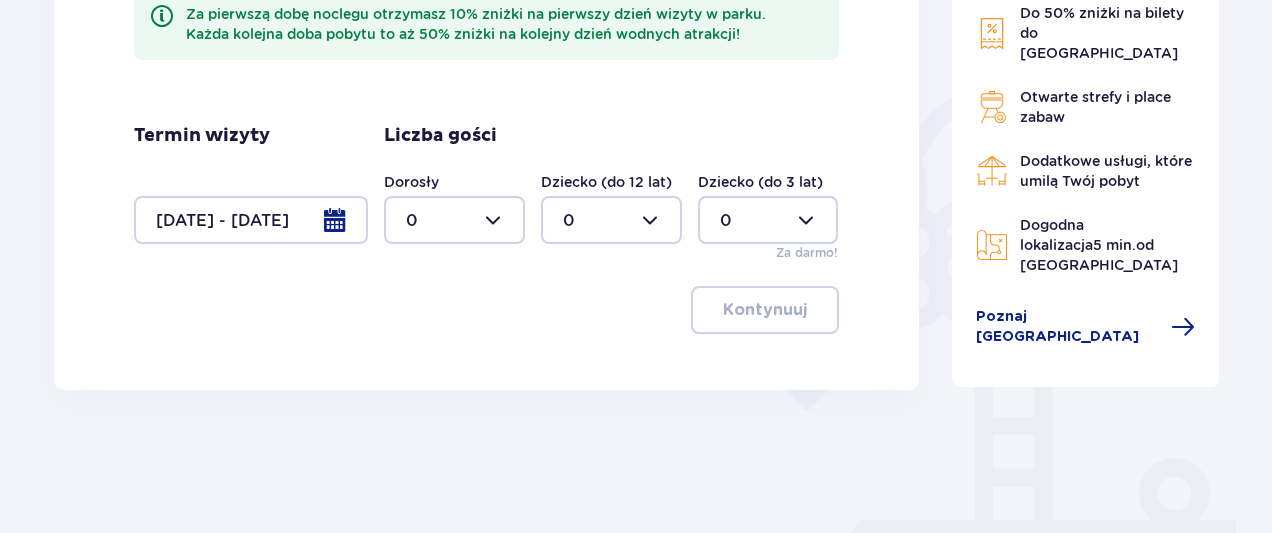 click at bounding box center (454, 220) 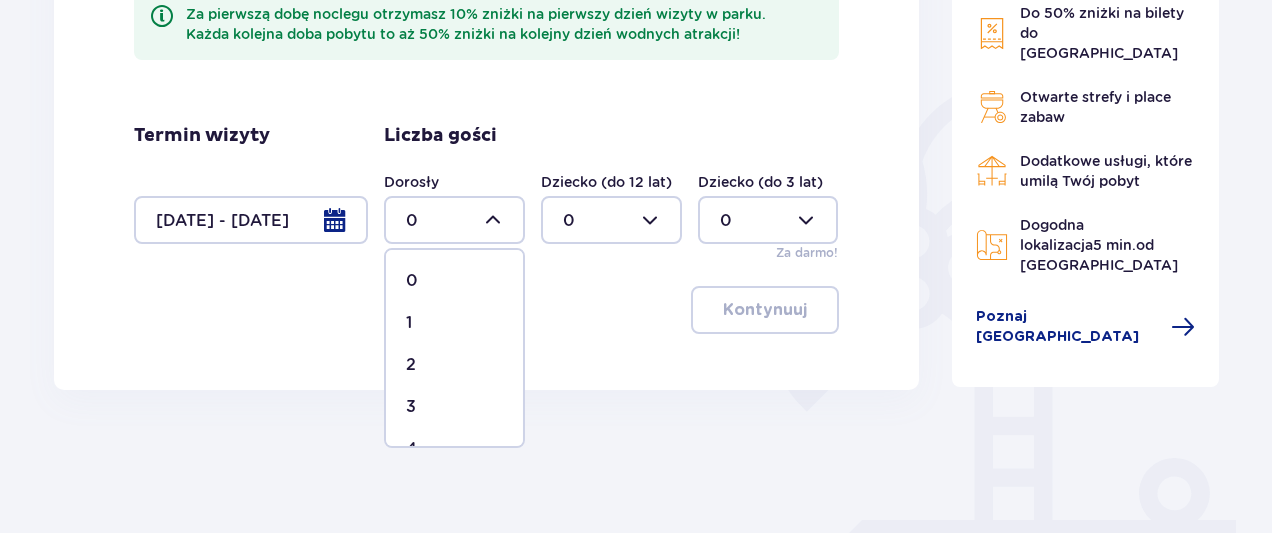 click on "2" at bounding box center (411, 365) 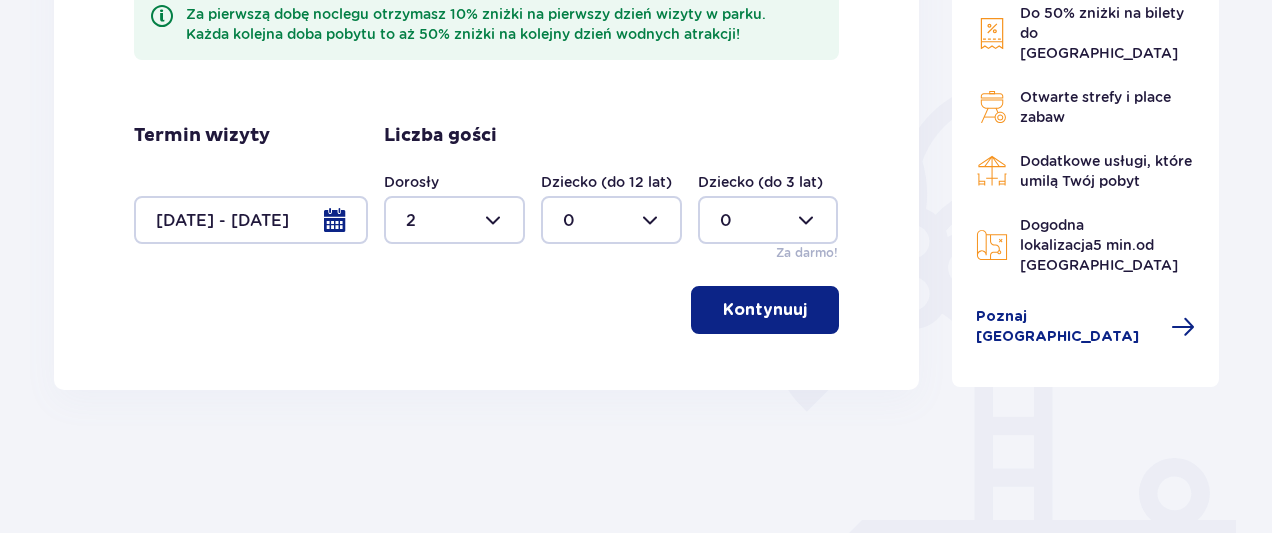click on "Kontynuuj" at bounding box center [765, 310] 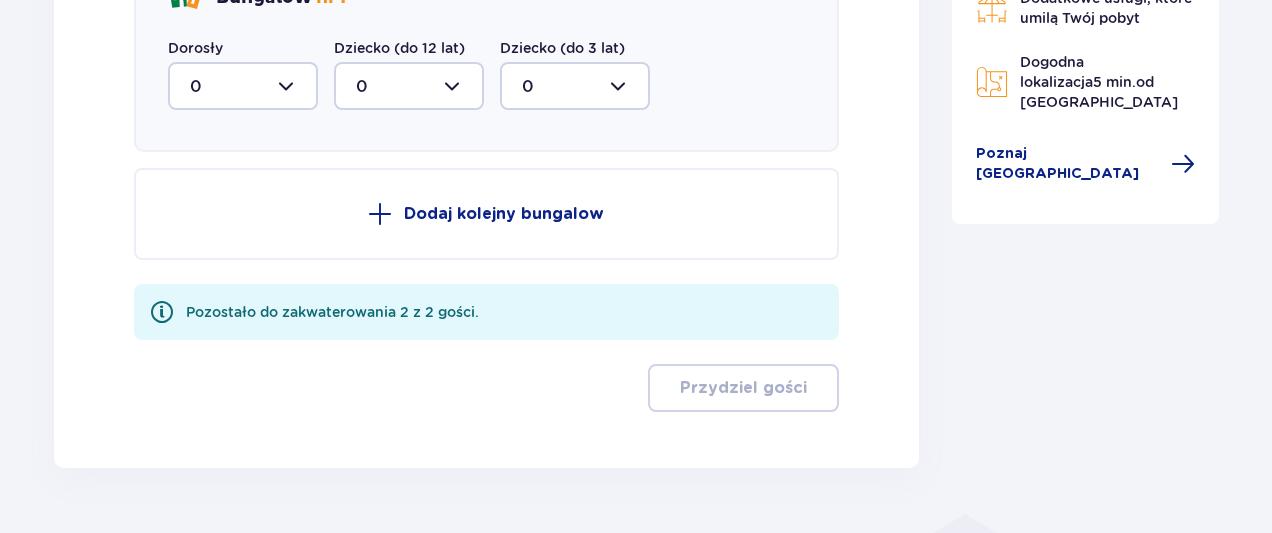 scroll, scrollTop: 998, scrollLeft: 0, axis: vertical 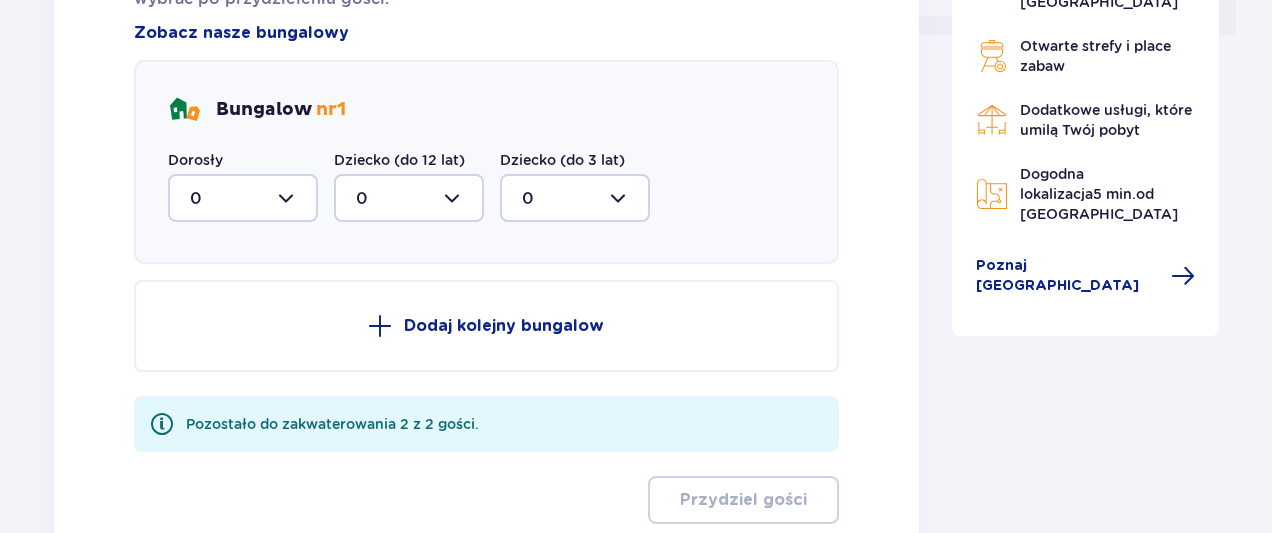 click at bounding box center [243, 198] 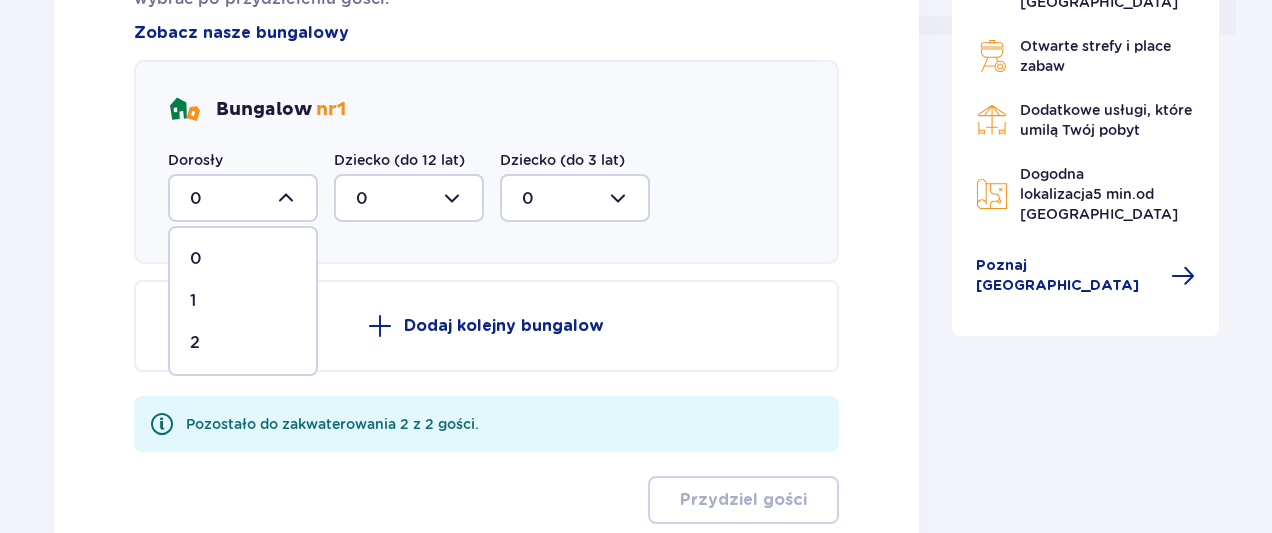 click on "2" at bounding box center (243, 343) 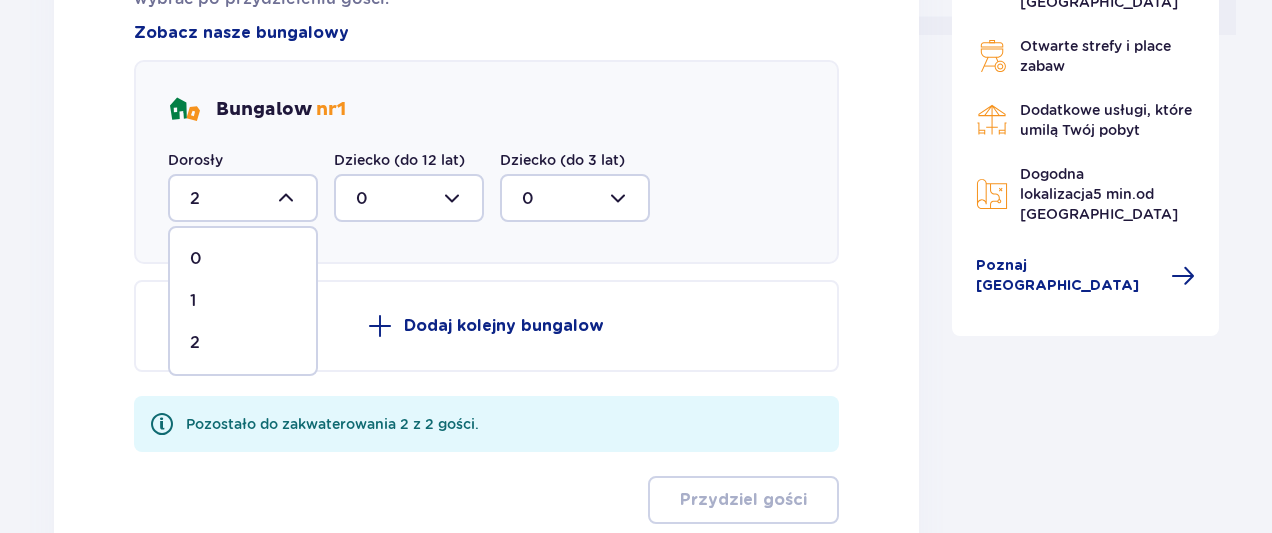 scroll, scrollTop: 968, scrollLeft: 0, axis: vertical 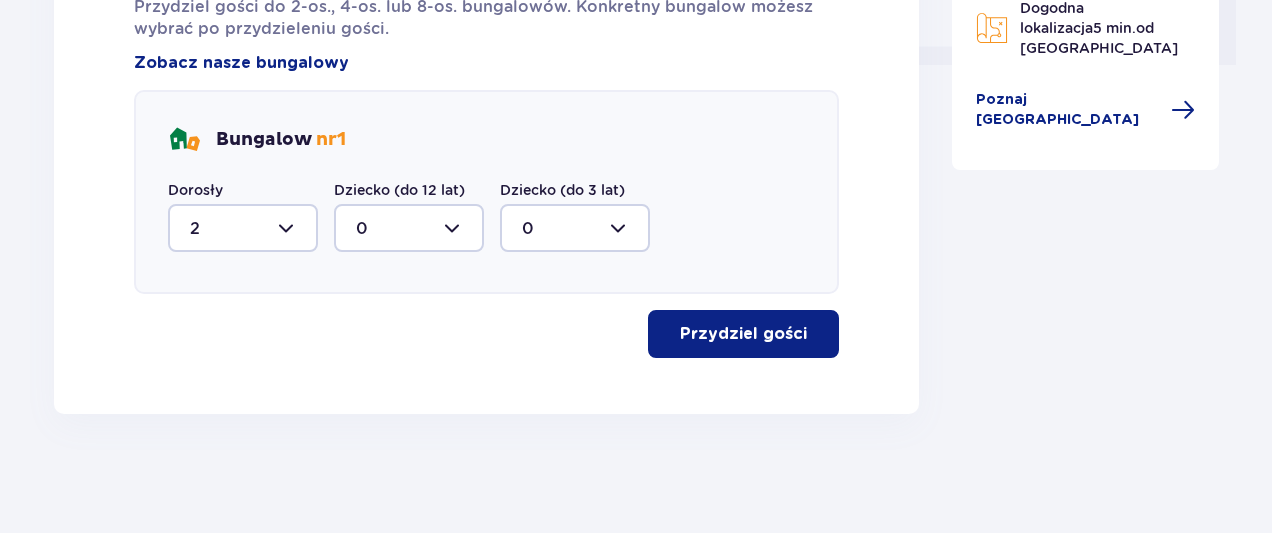 click on "Przydziel gości" at bounding box center [743, 334] 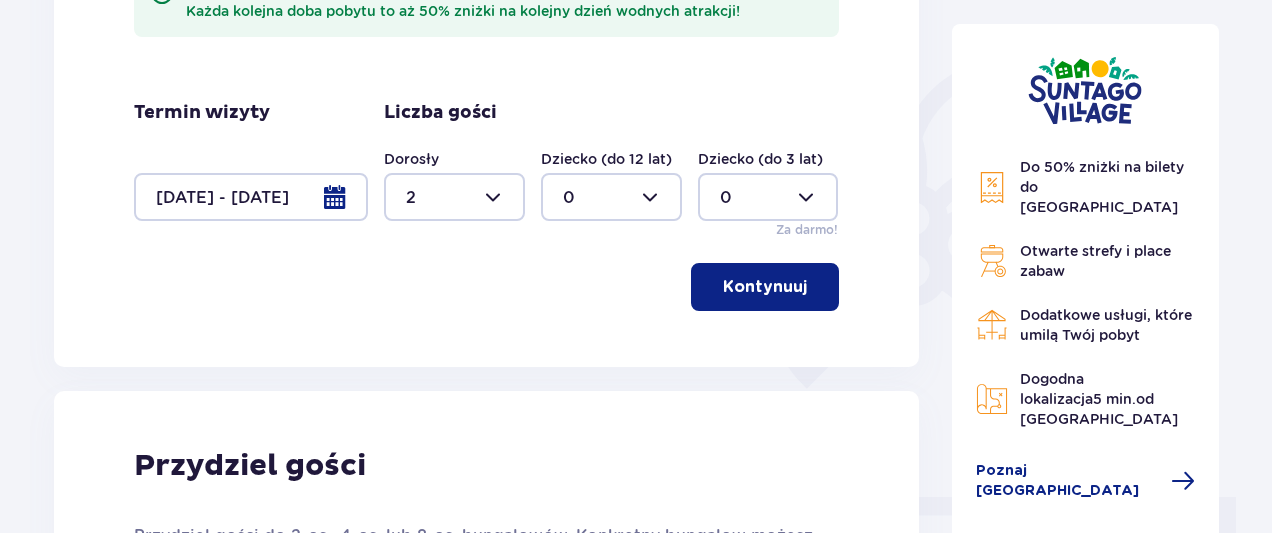 scroll, scrollTop: 437, scrollLeft: 0, axis: vertical 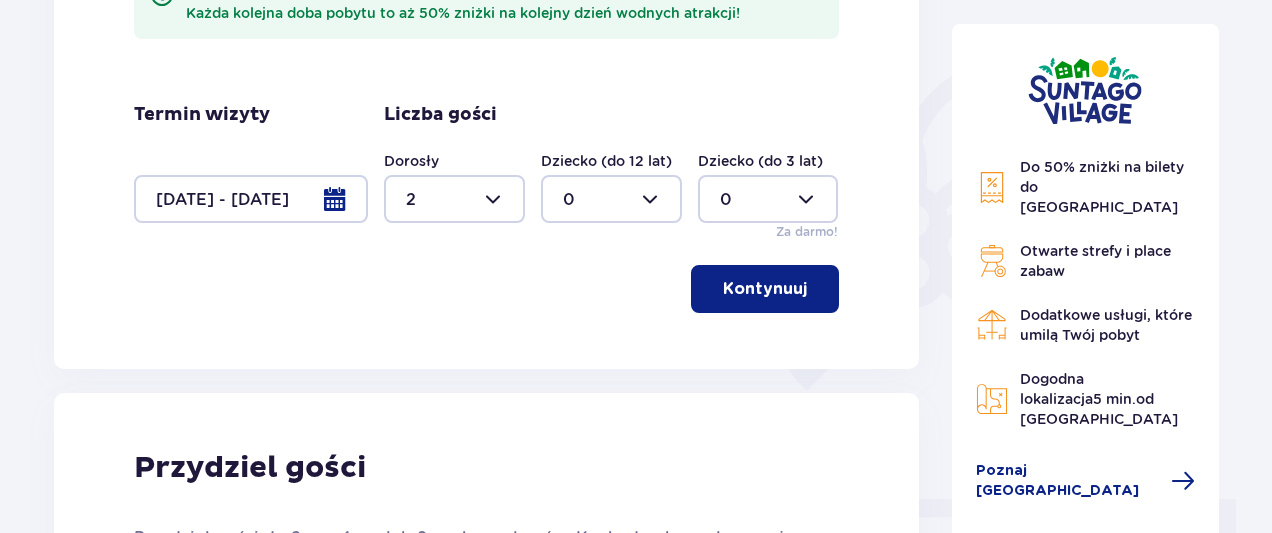 click at bounding box center (251, 199) 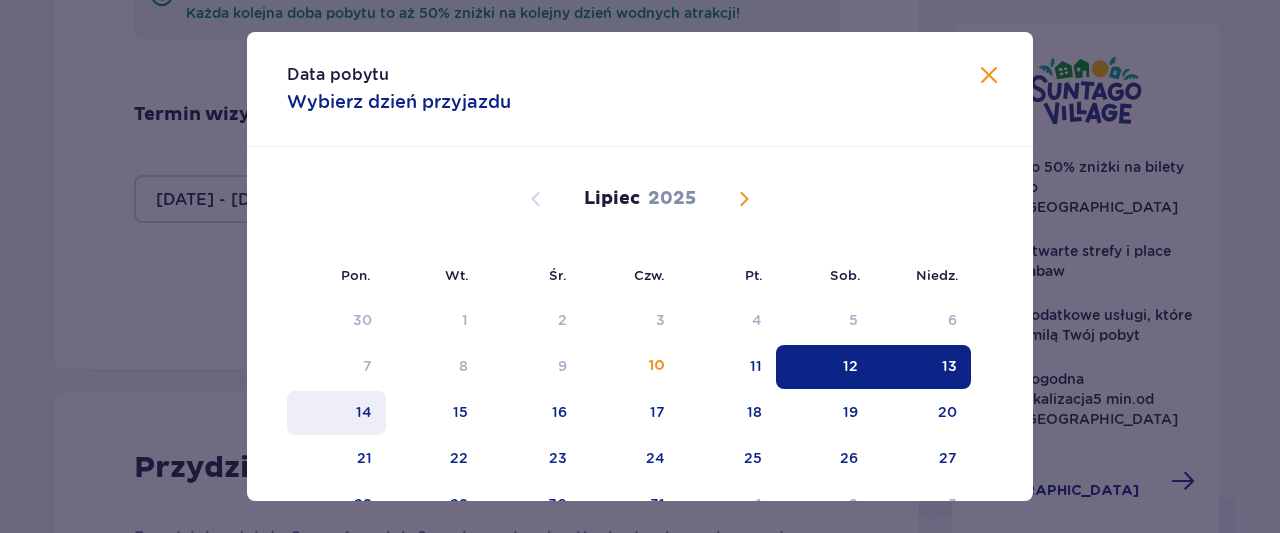 click on "14" at bounding box center [364, 412] 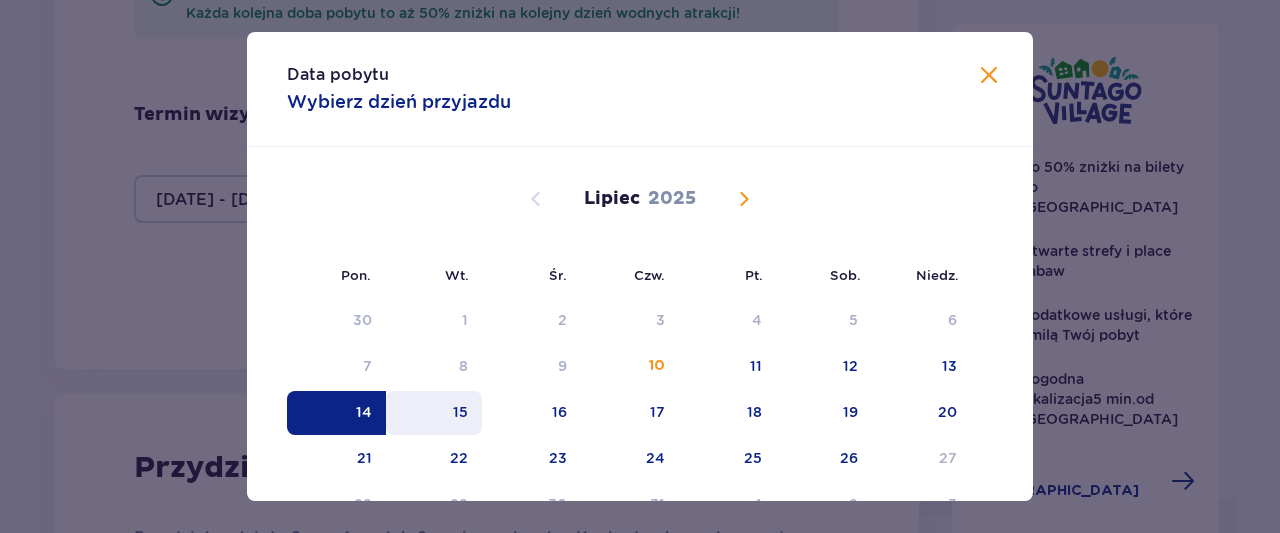 click on "15" at bounding box center [434, 413] 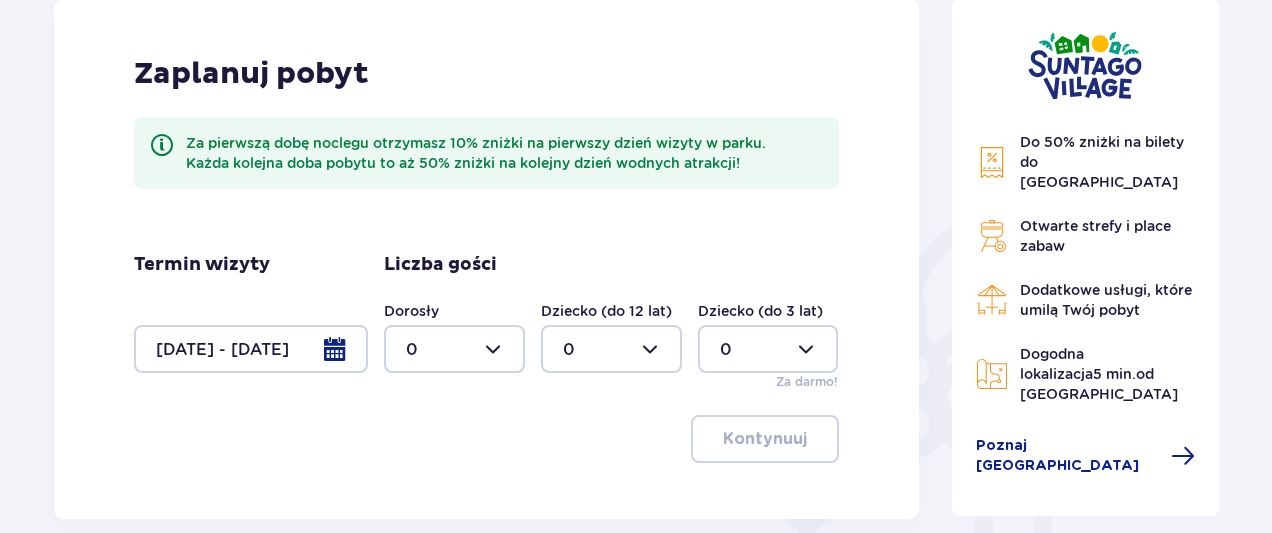 scroll, scrollTop: 316, scrollLeft: 0, axis: vertical 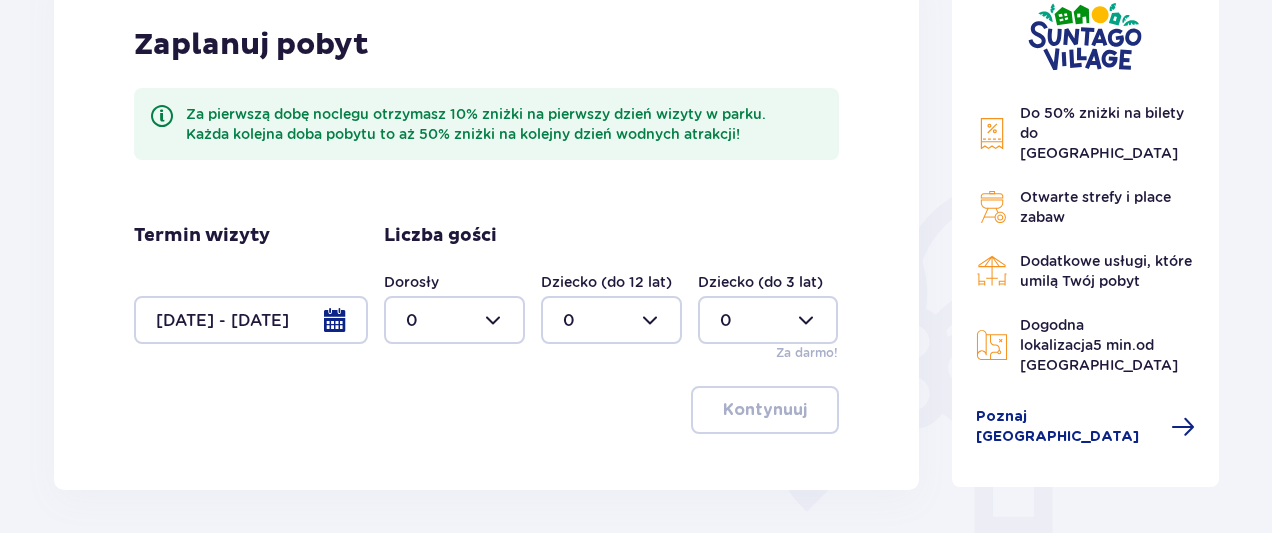 click at bounding box center (454, 320) 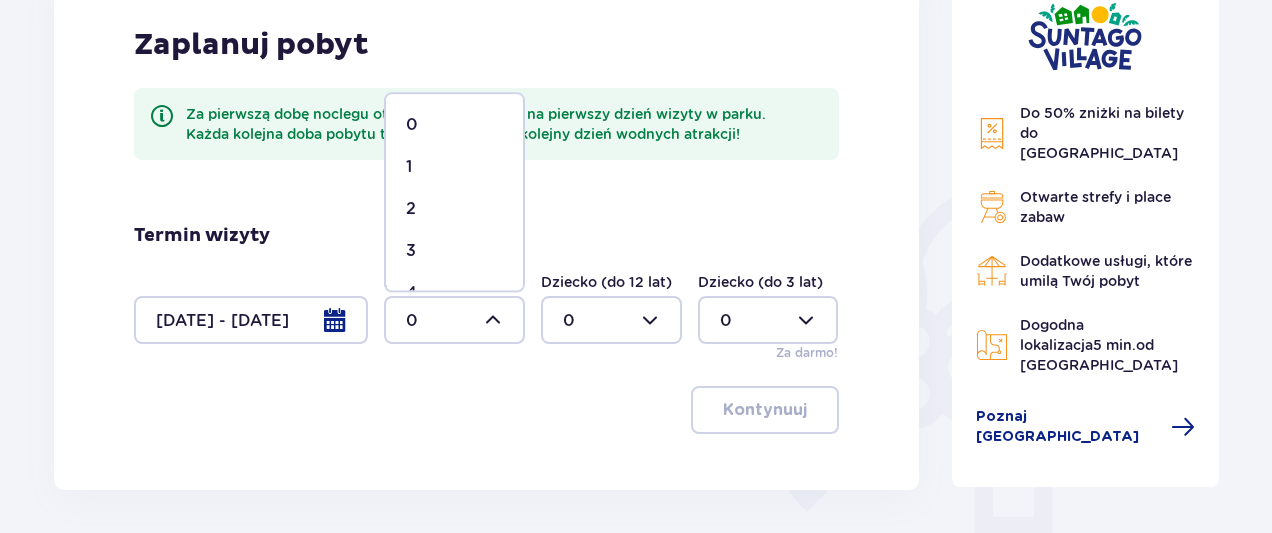 click at bounding box center (454, 320) 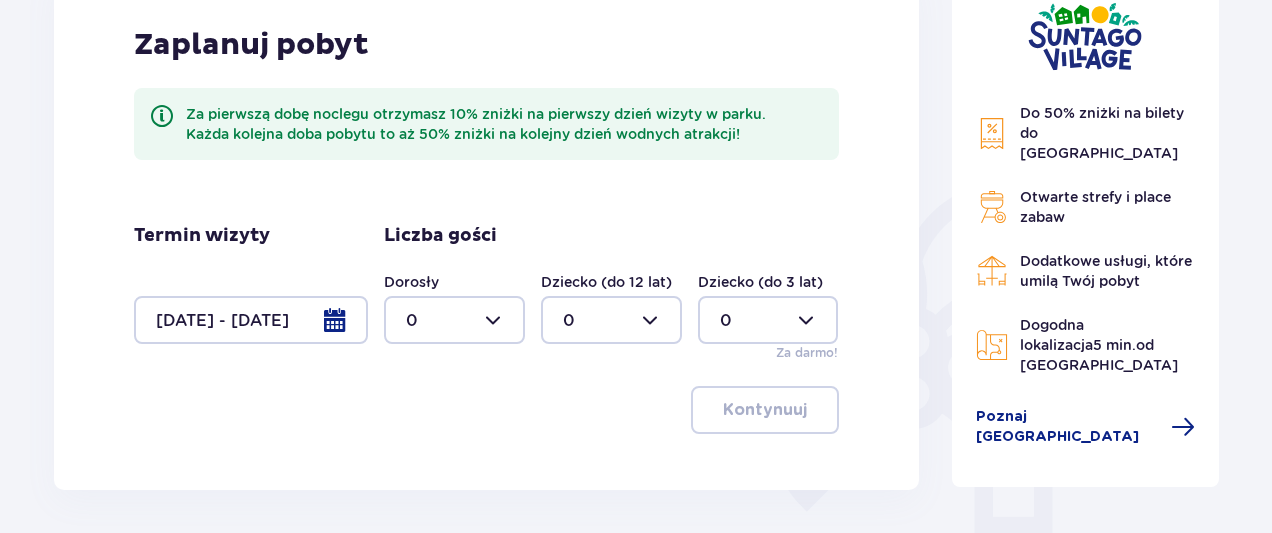 click at bounding box center (454, 320) 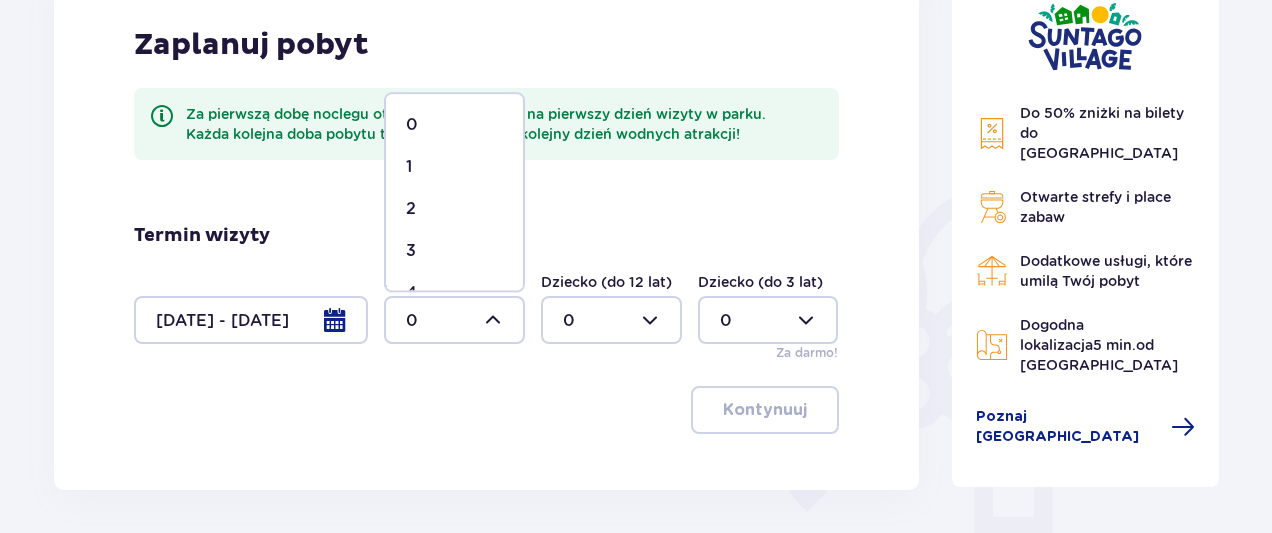 click at bounding box center (454, 320) 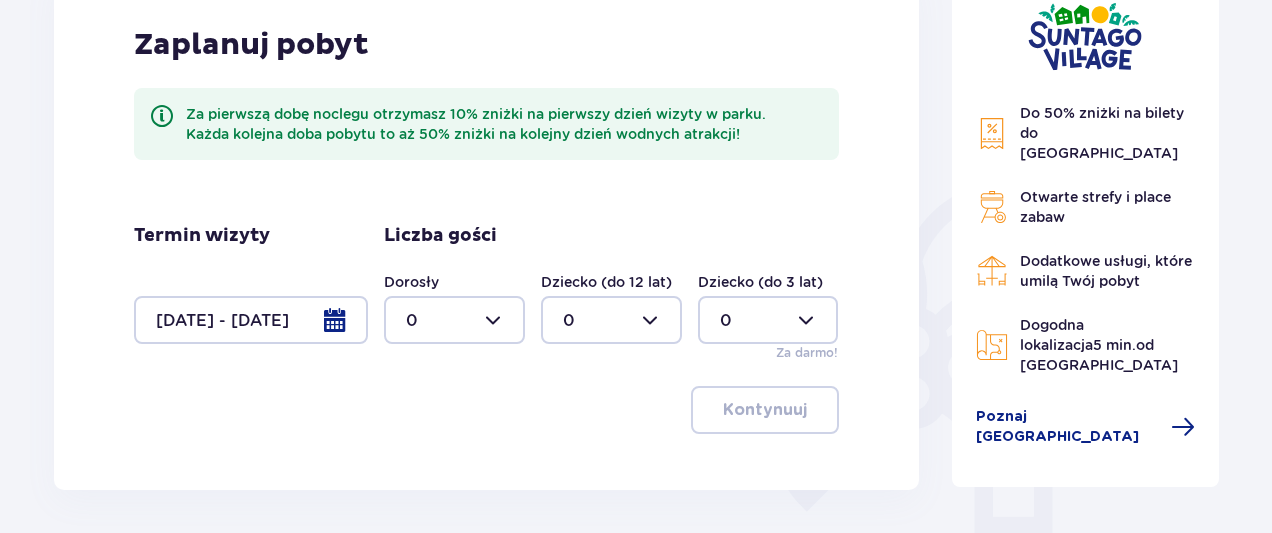 click at bounding box center [454, 320] 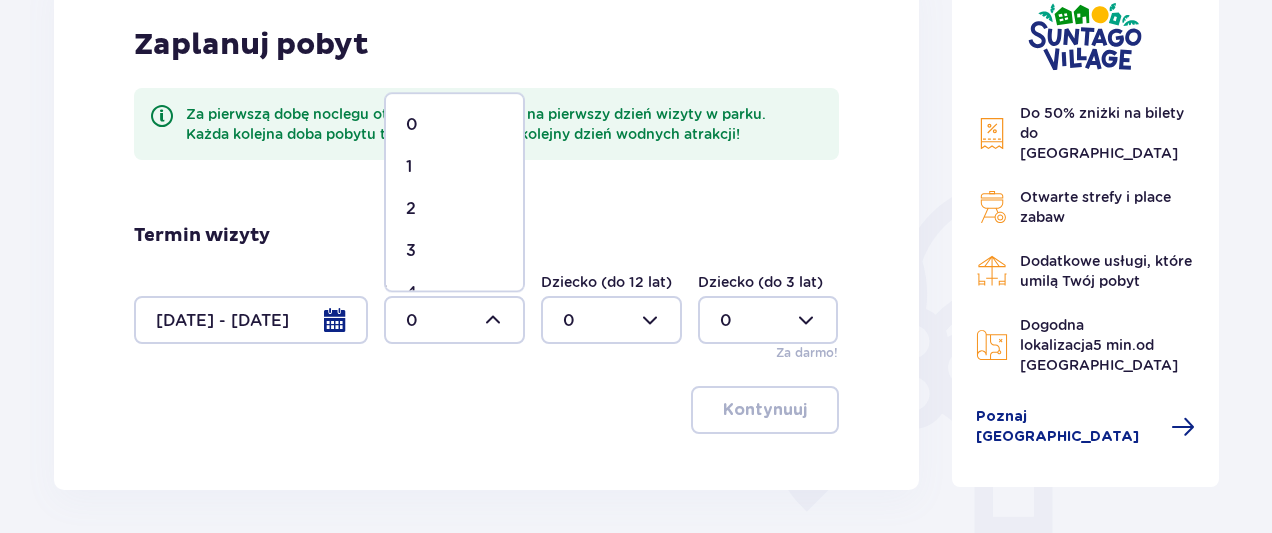 click on "2" at bounding box center [454, 209] 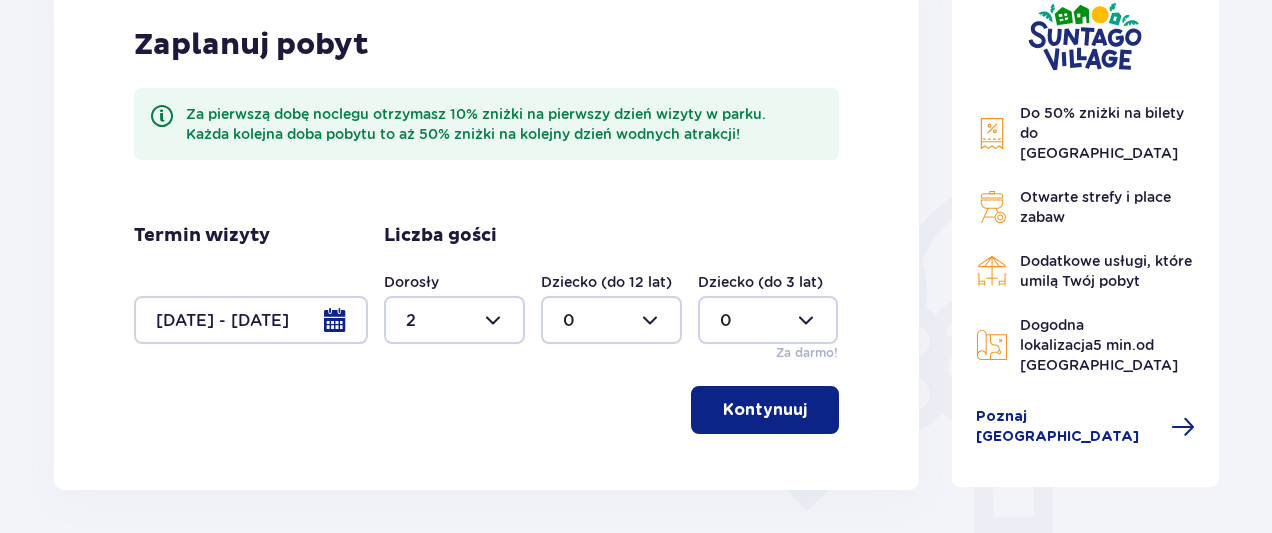 click on "Kontynuuj" at bounding box center (765, 410) 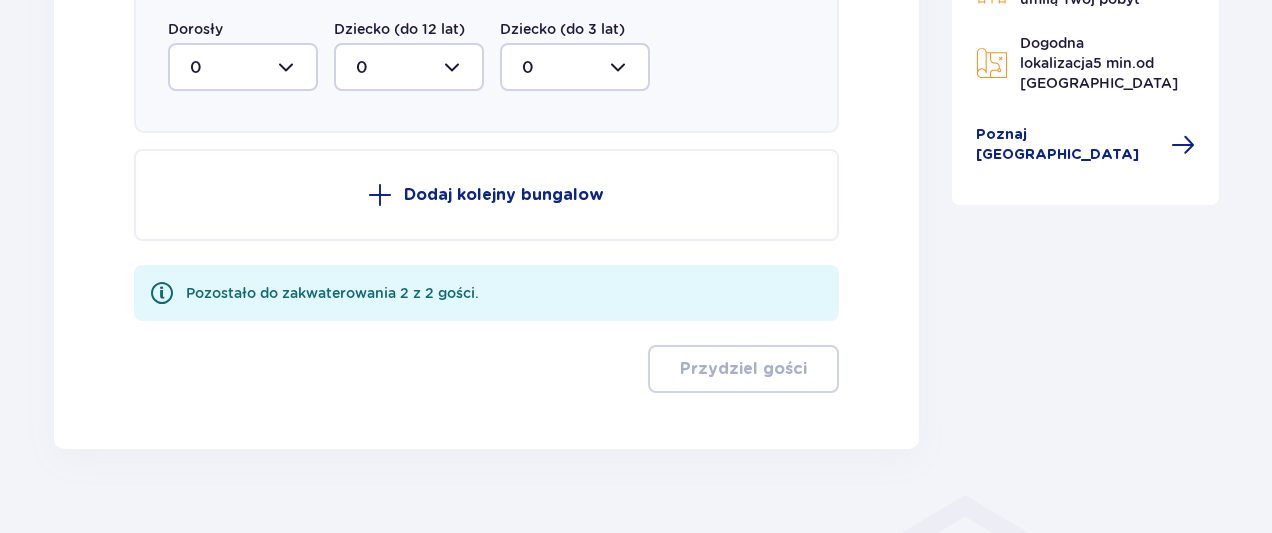 scroll, scrollTop: 1130, scrollLeft: 0, axis: vertical 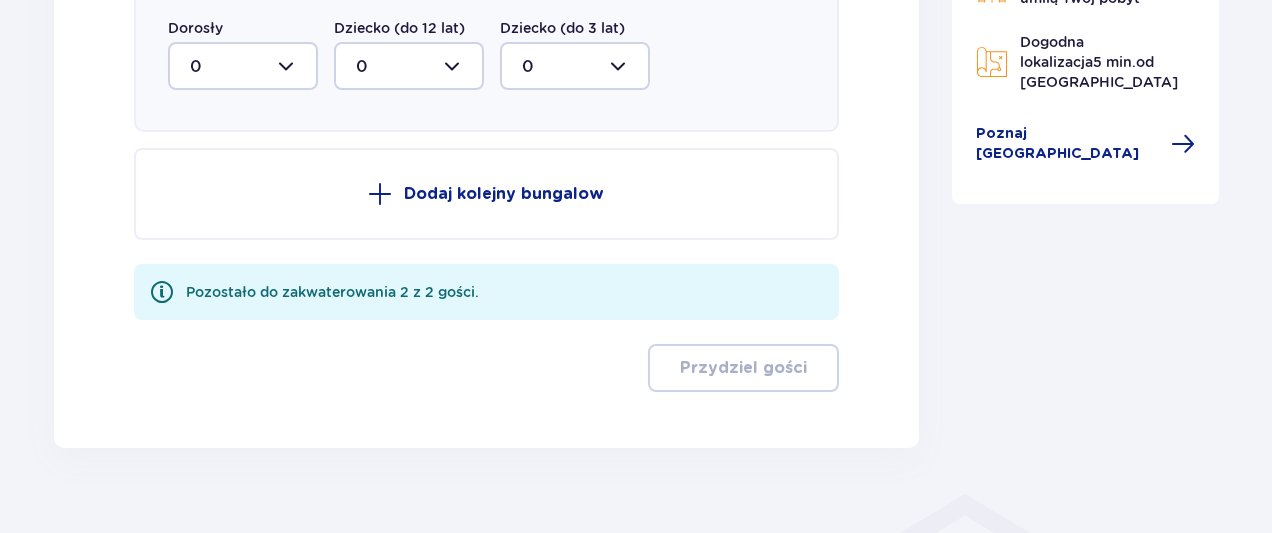click at bounding box center (243, 66) 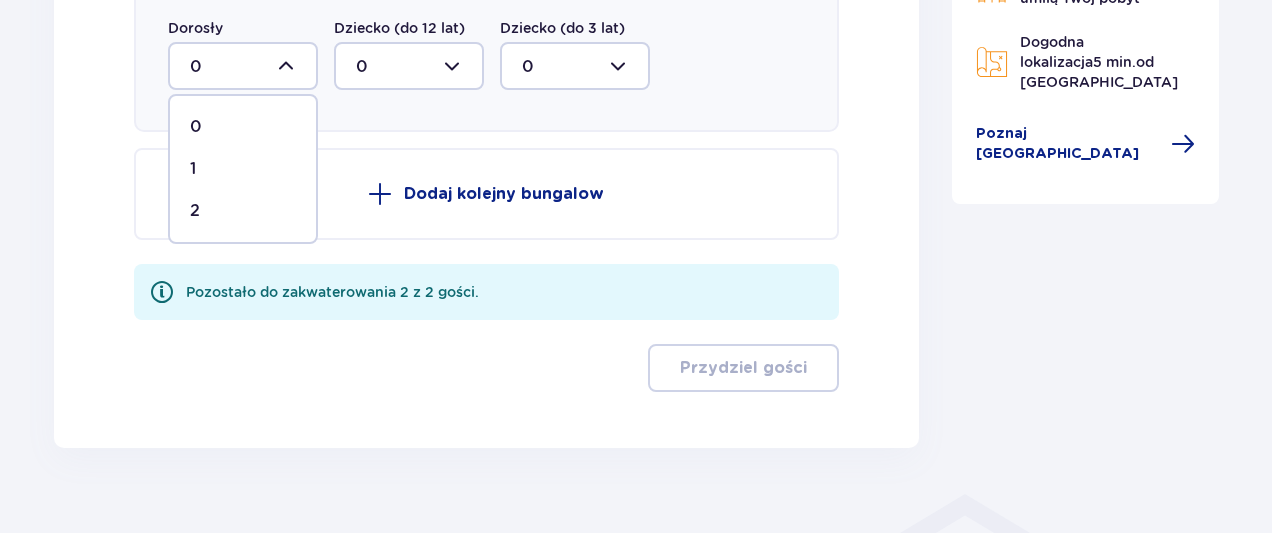 click on "2" at bounding box center [243, 211] 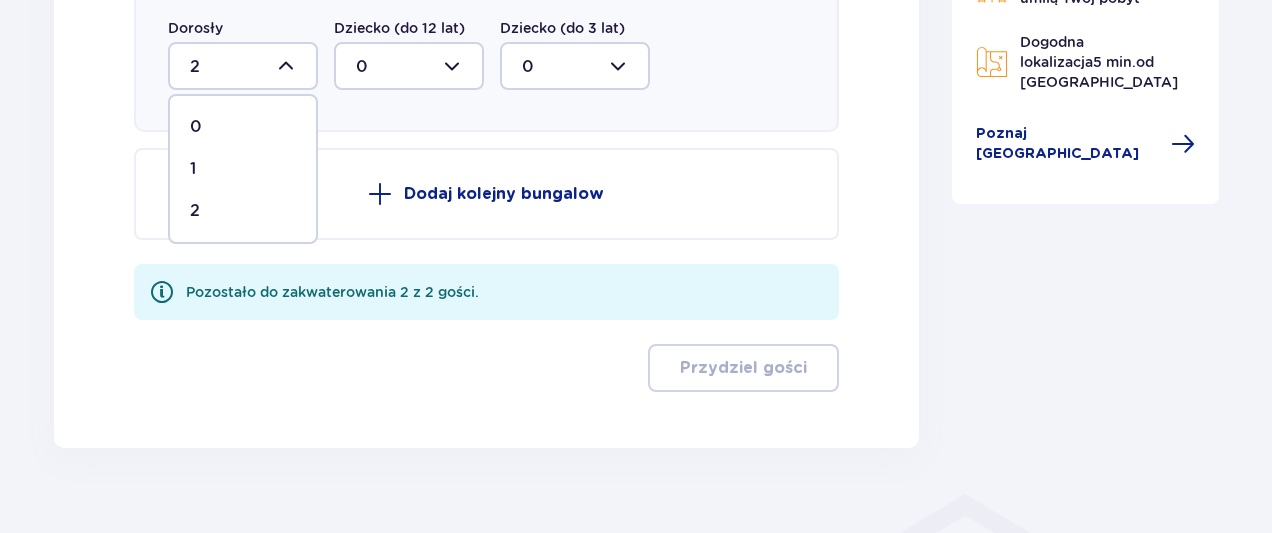 scroll, scrollTop: 968, scrollLeft: 0, axis: vertical 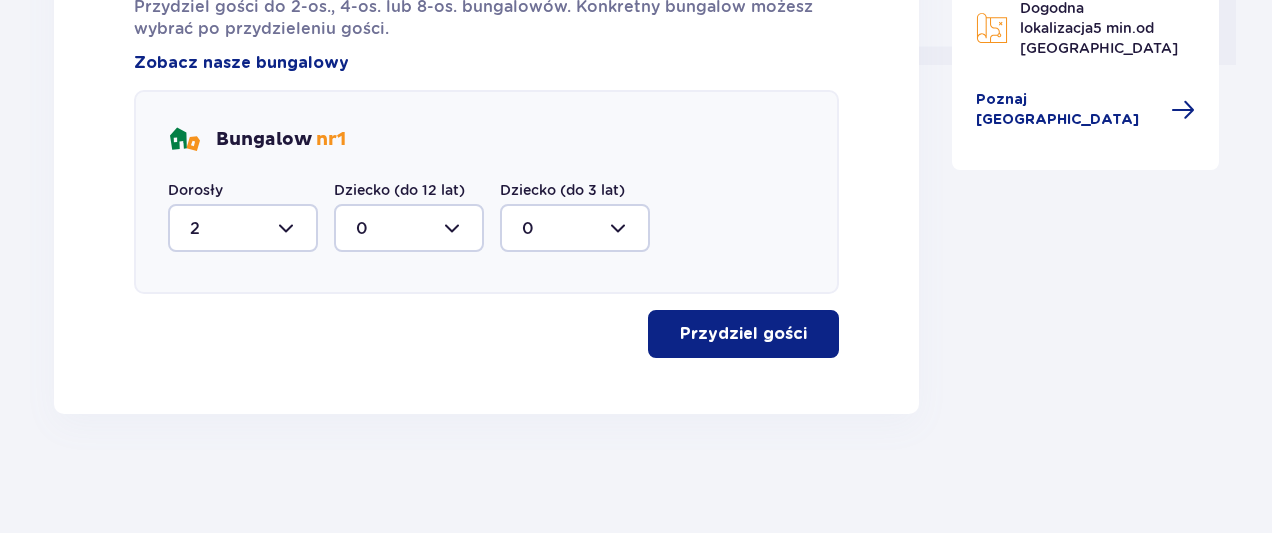 click on "Przydziel gości" at bounding box center [743, 334] 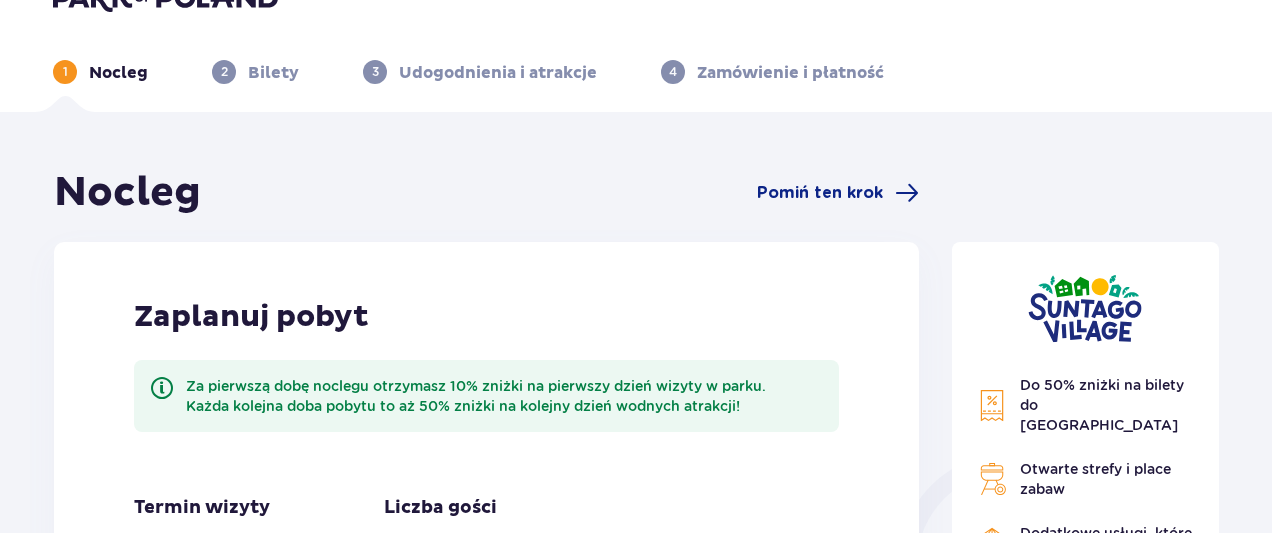 scroll, scrollTop: 0, scrollLeft: 0, axis: both 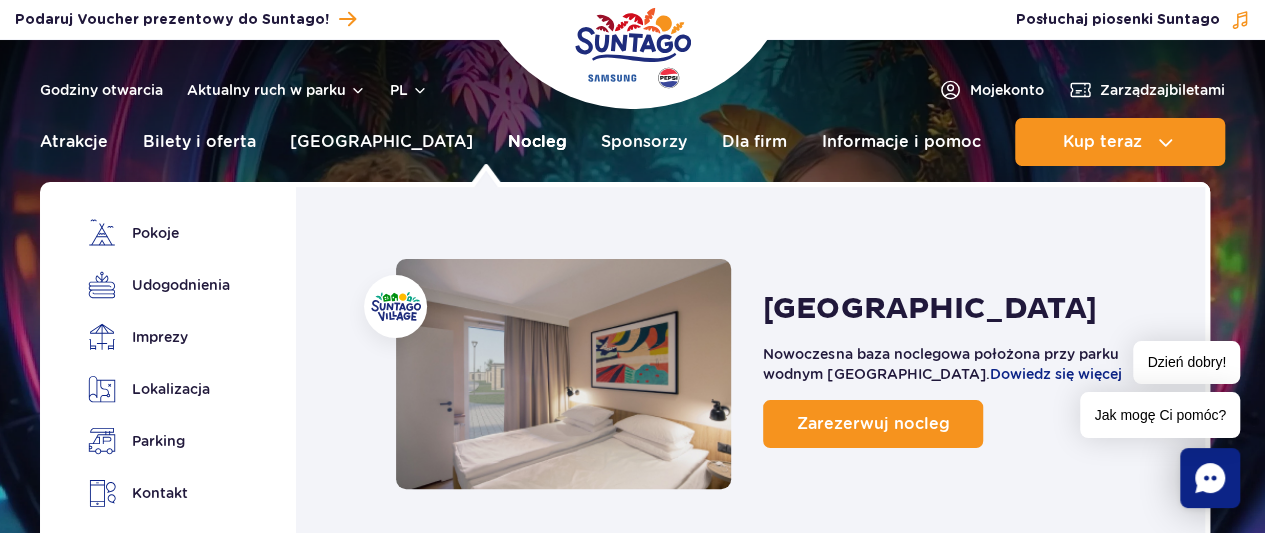 click on "Nocleg" at bounding box center [537, 142] 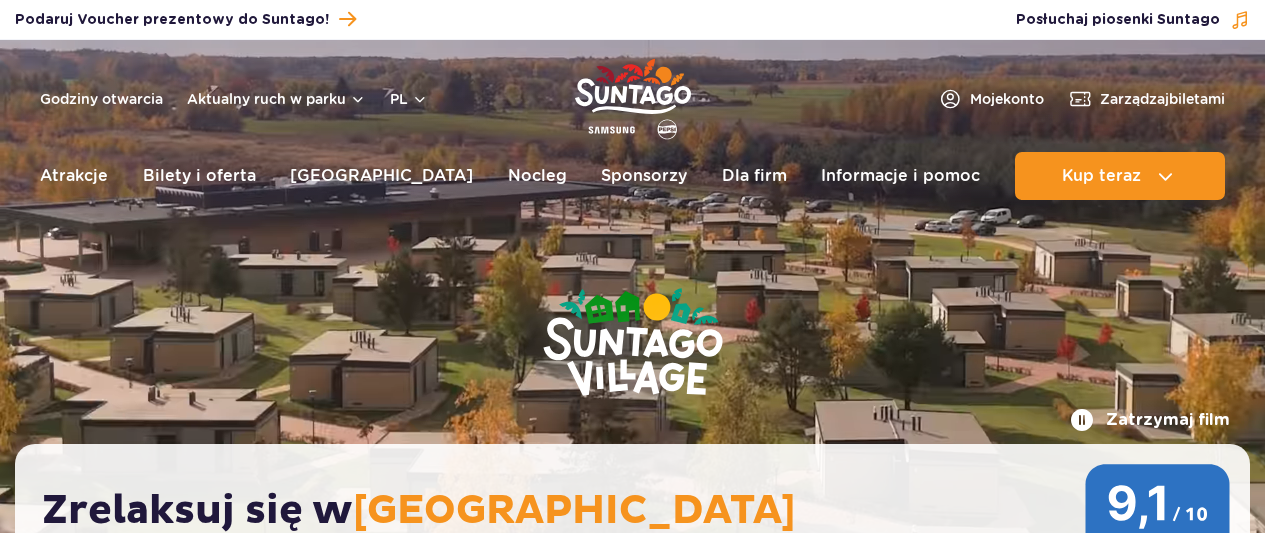 scroll, scrollTop: 0, scrollLeft: 0, axis: both 